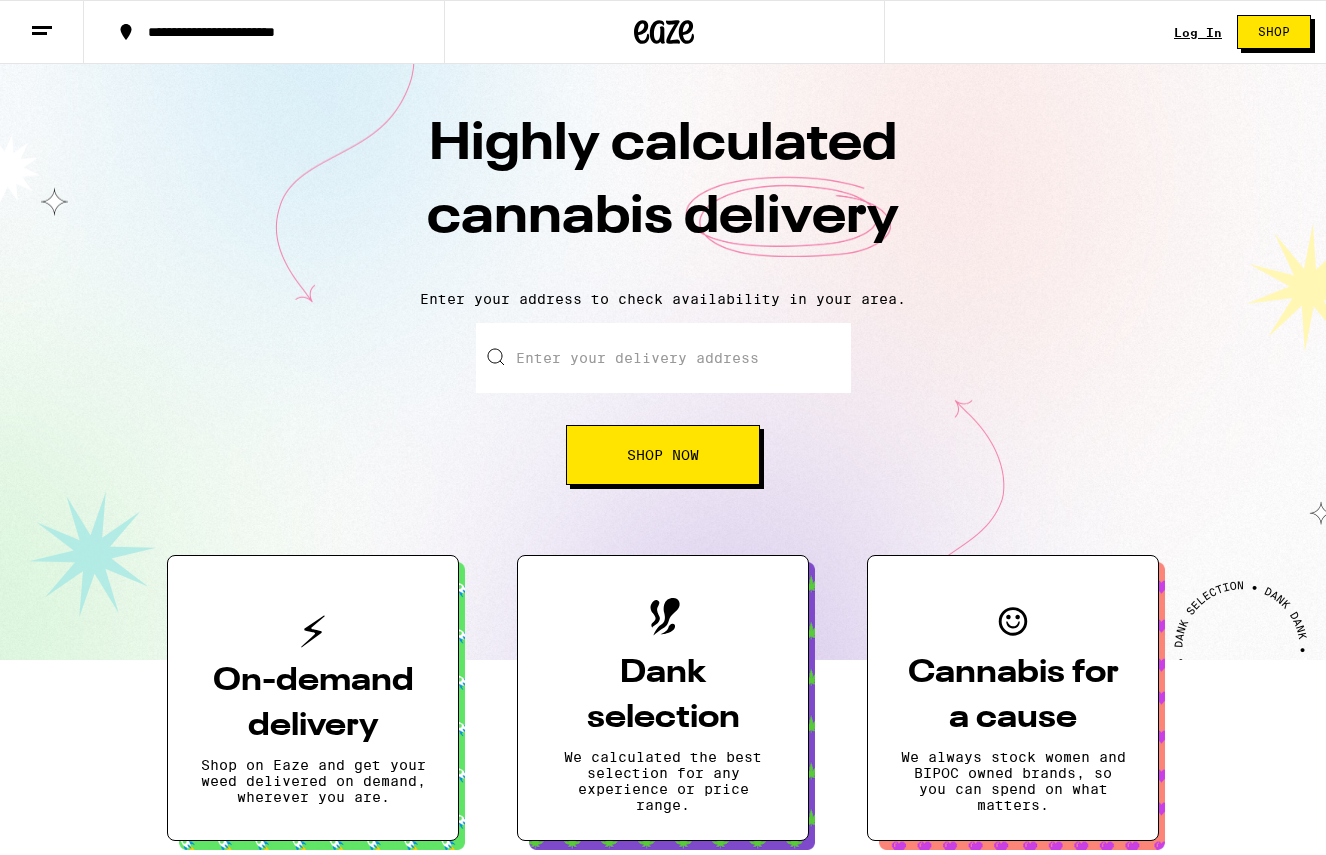scroll, scrollTop: 0, scrollLeft: 0, axis: both 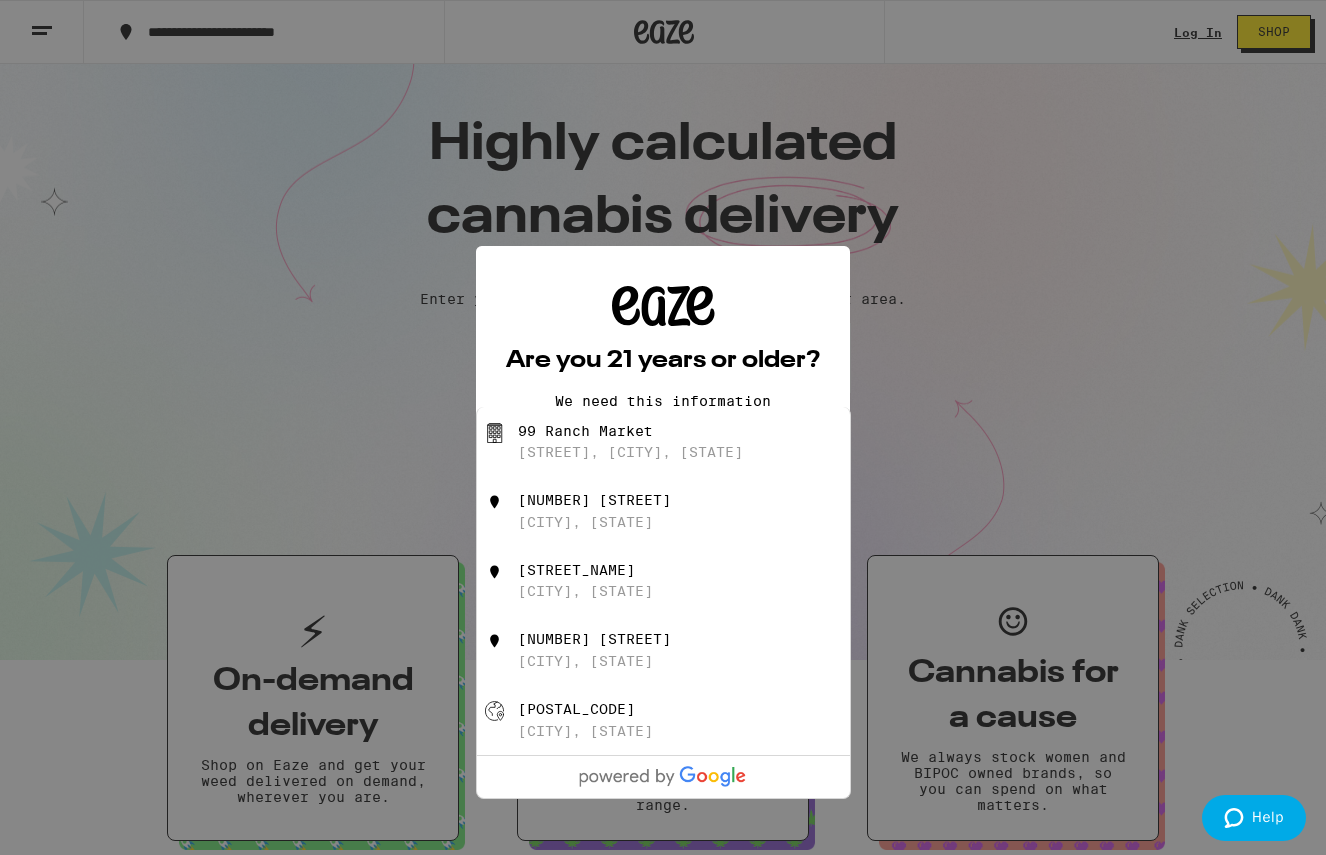 click on "[POSTAL_CODE] [CITY], [STATE]" at bounding box center [696, 720] 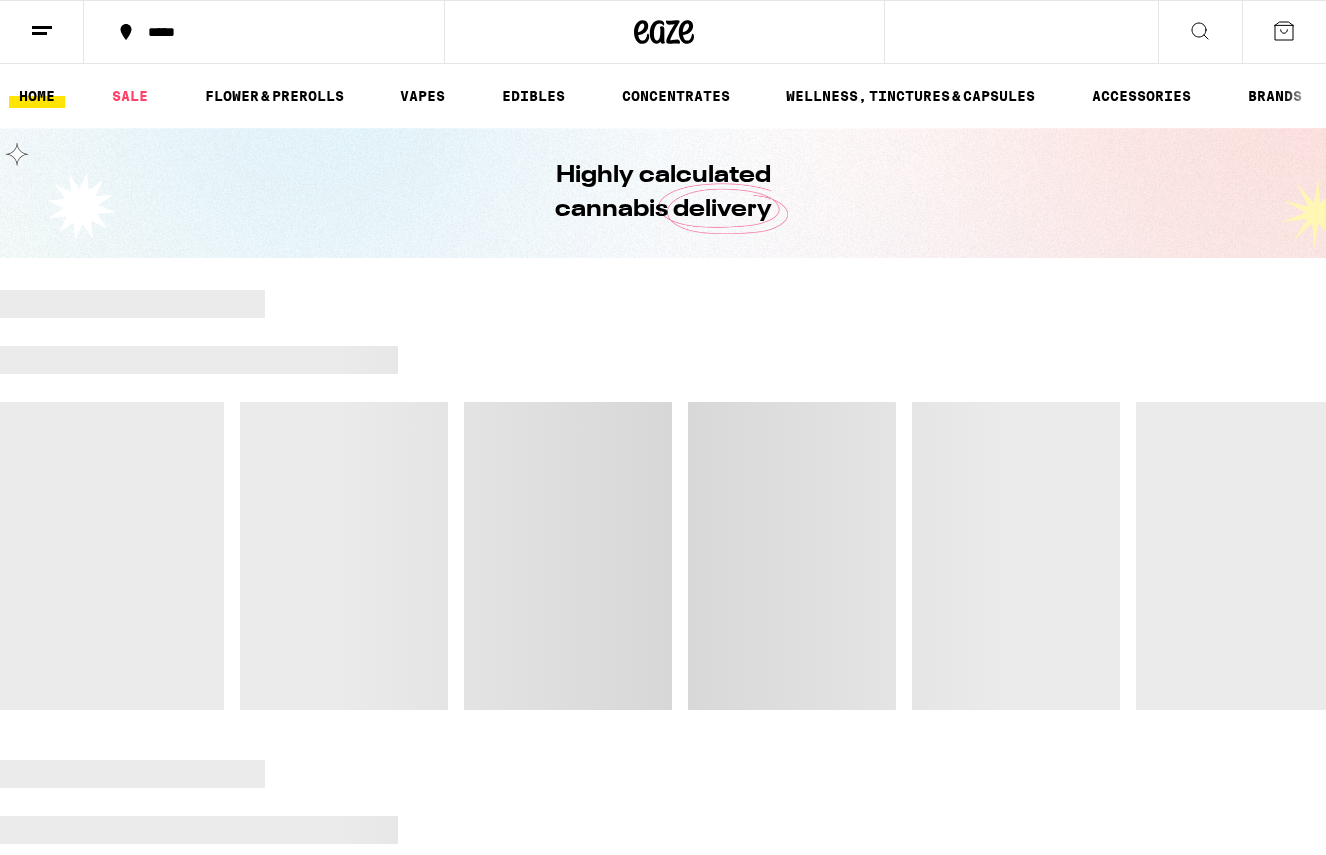 scroll, scrollTop: 0, scrollLeft: 0, axis: both 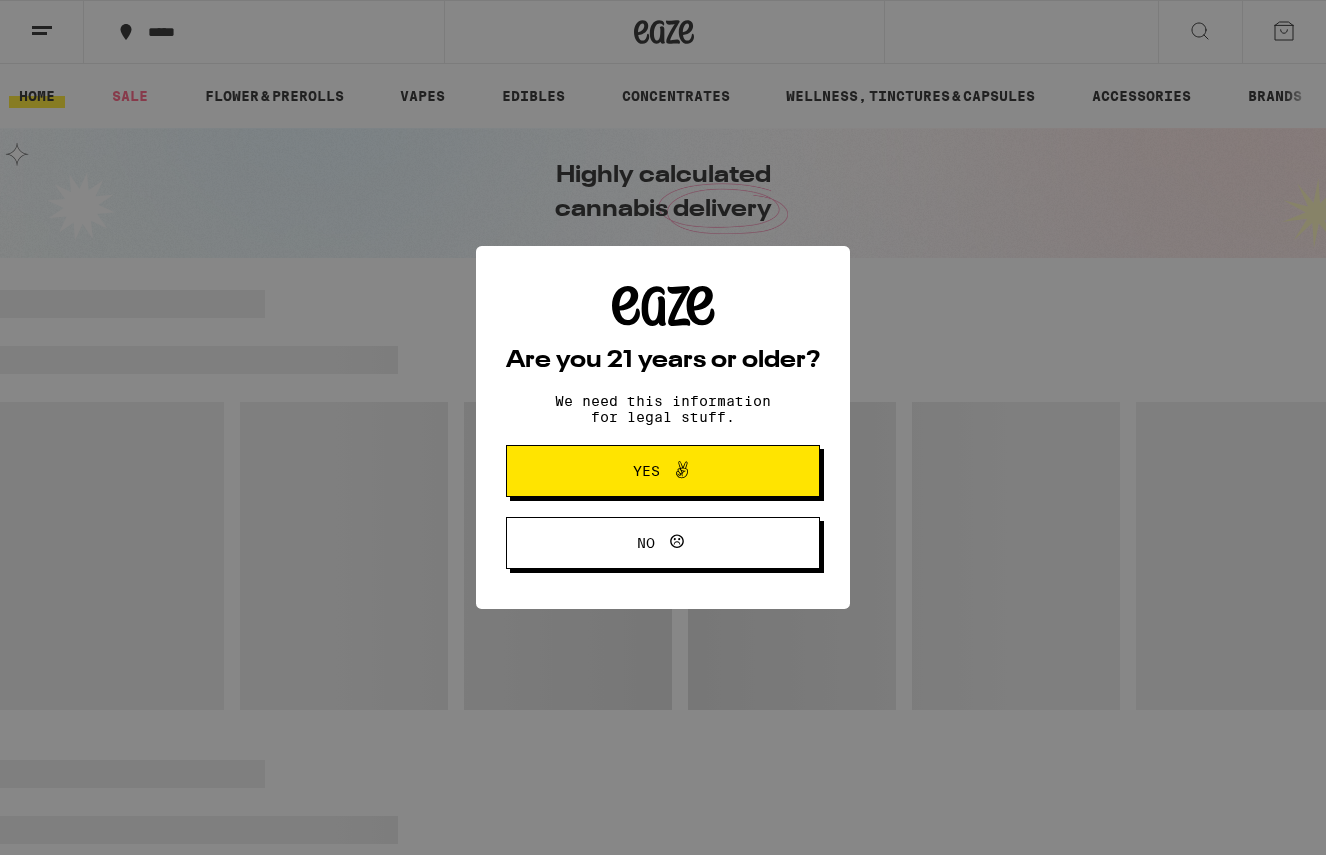 click on "Yes" at bounding box center (646, 471) 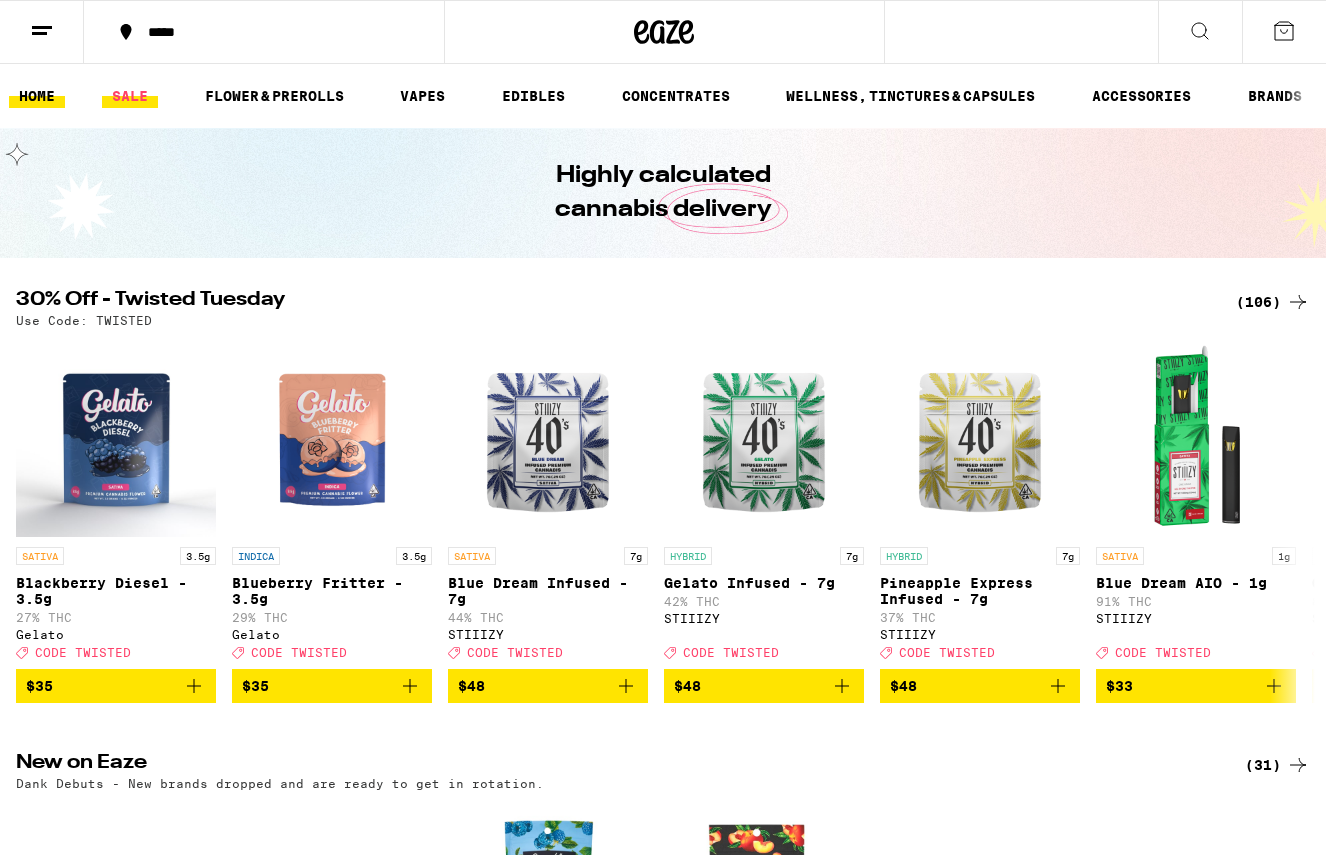 click on "SALE" at bounding box center [130, 96] 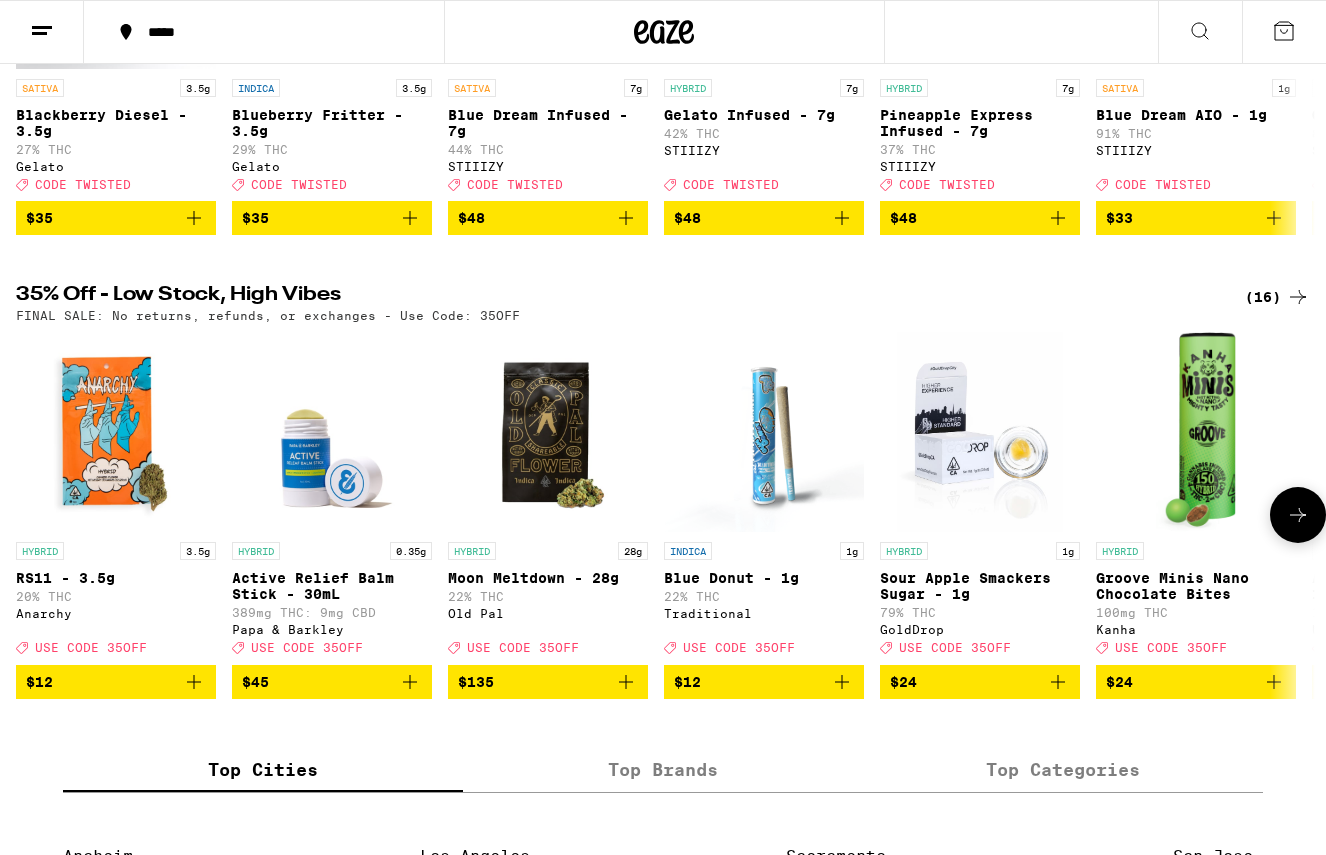 scroll, scrollTop: 460, scrollLeft: 0, axis: vertical 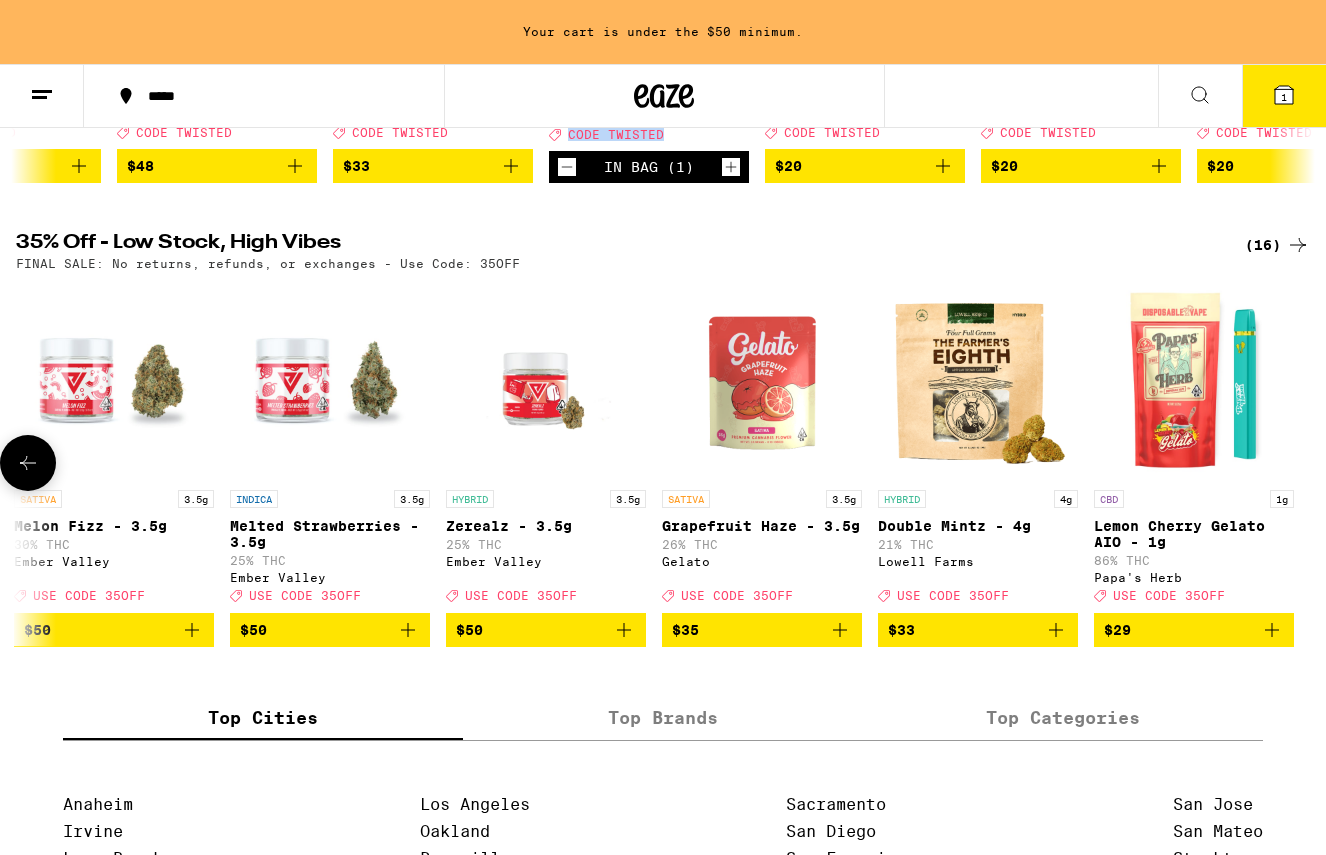 click 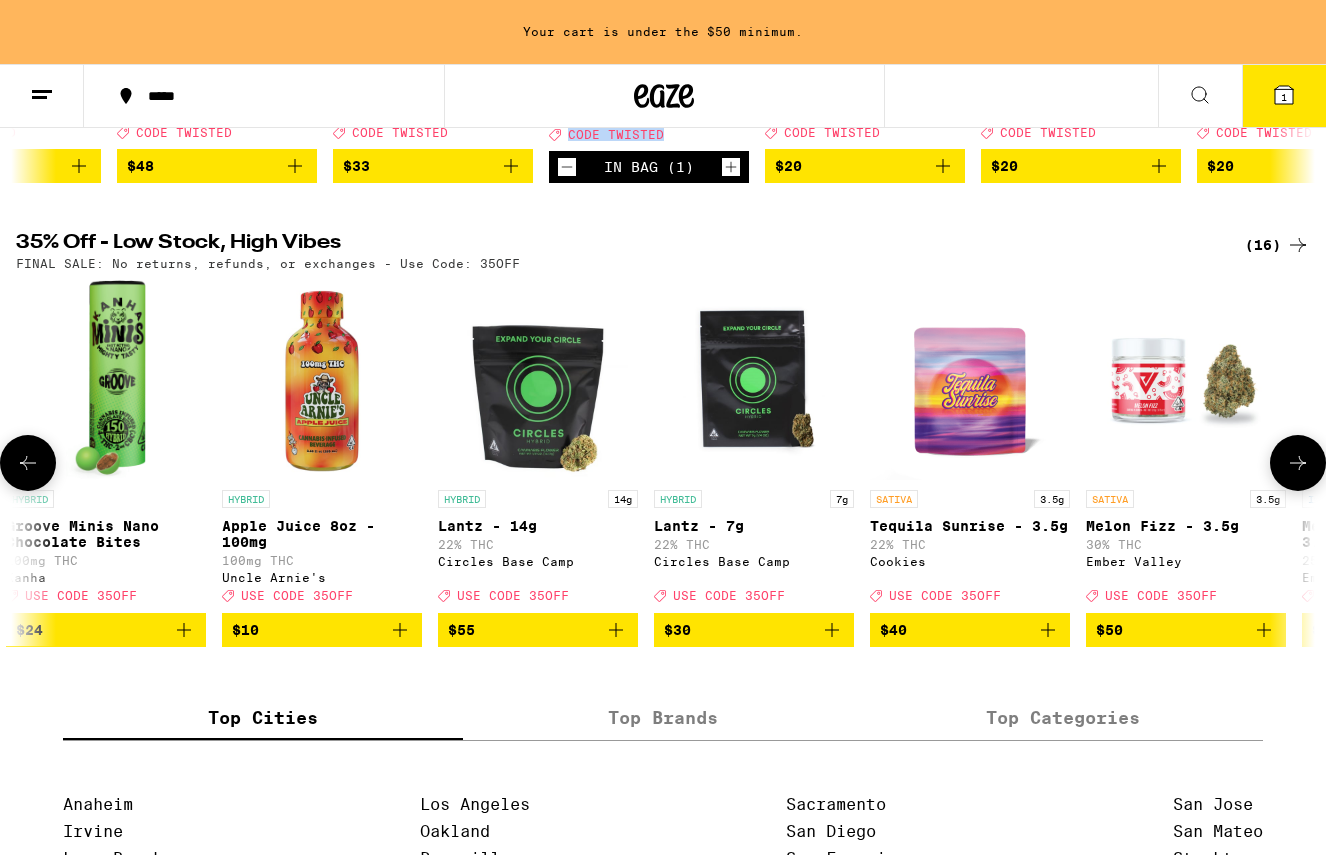 scroll, scrollTop: 0, scrollLeft: 1086, axis: horizontal 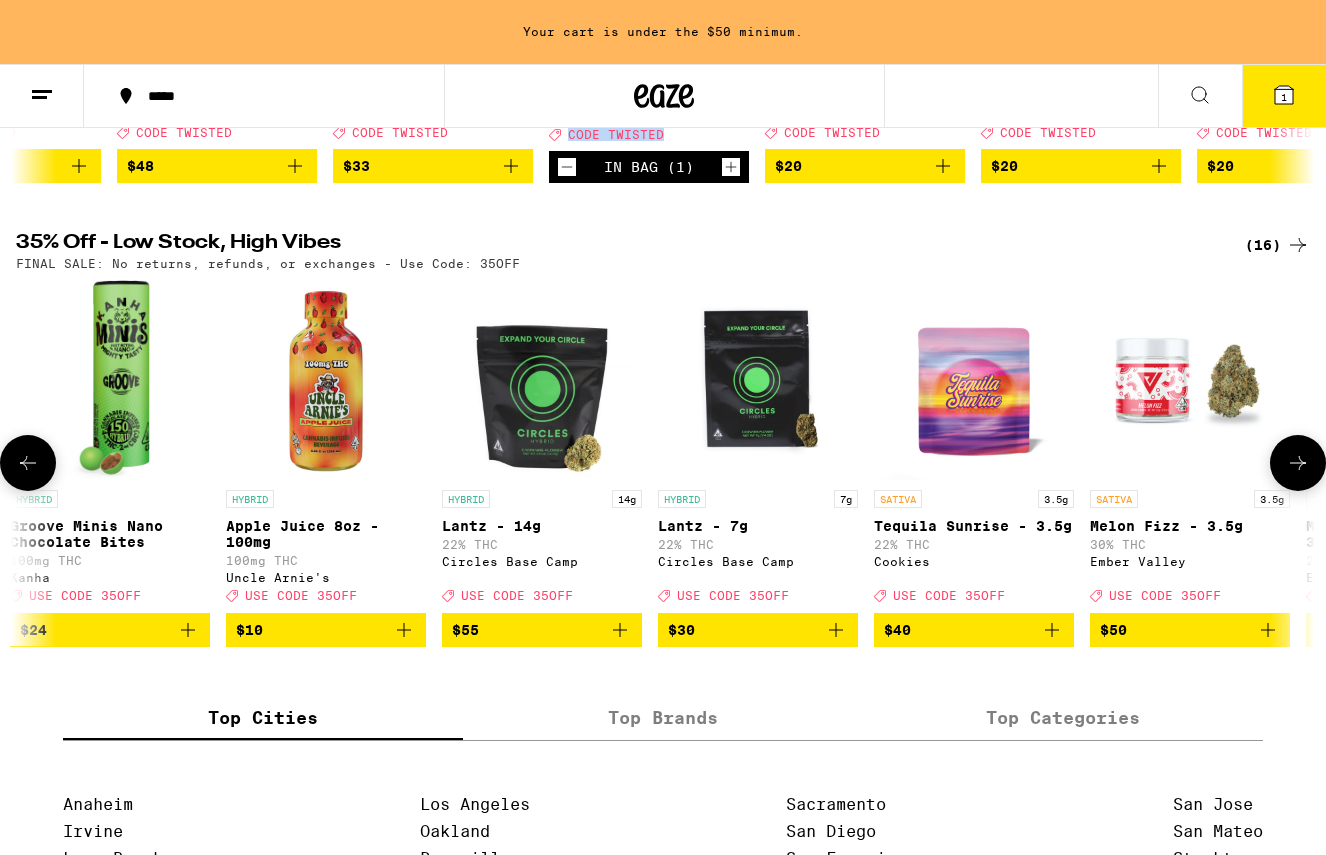 click 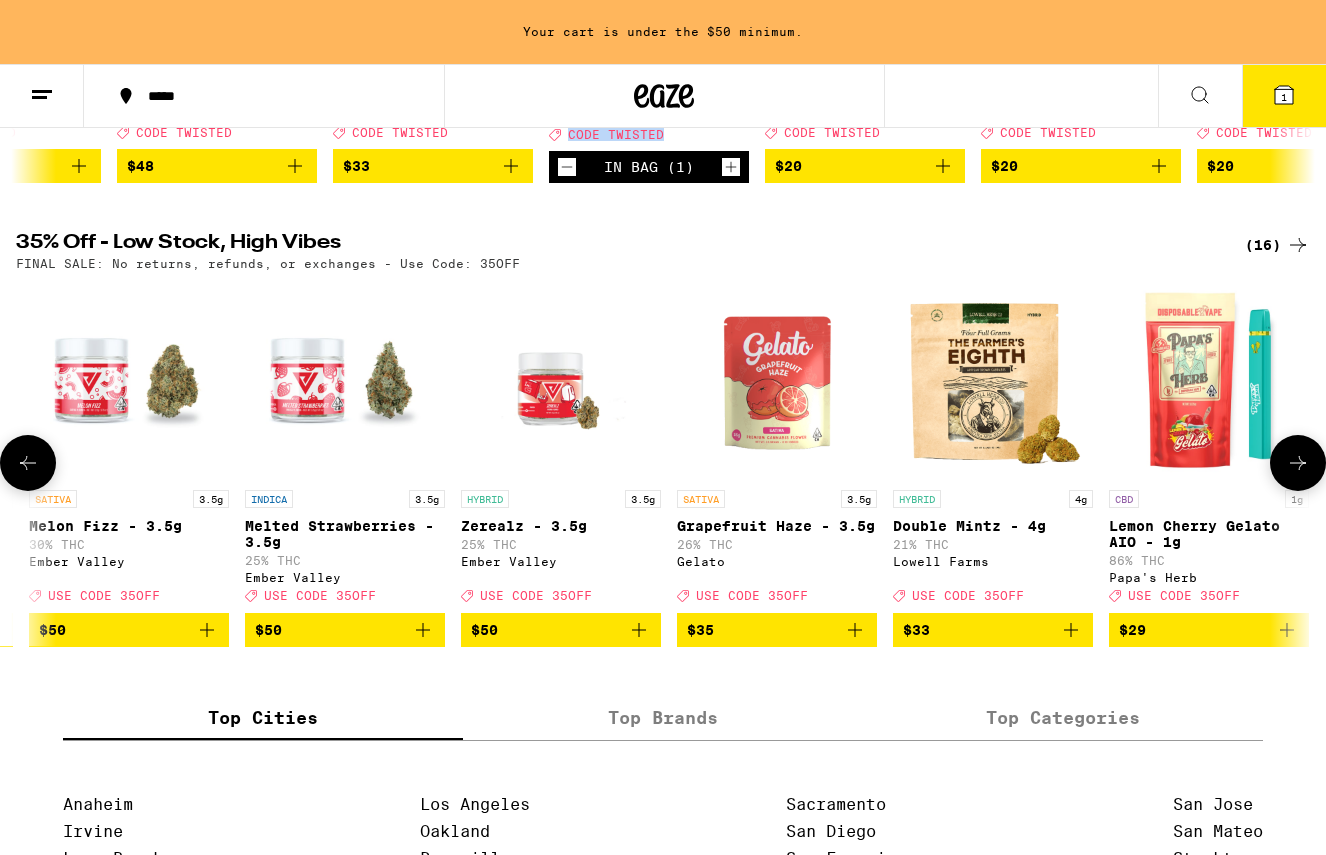 scroll, scrollTop: 0, scrollLeft: 2162, axis: horizontal 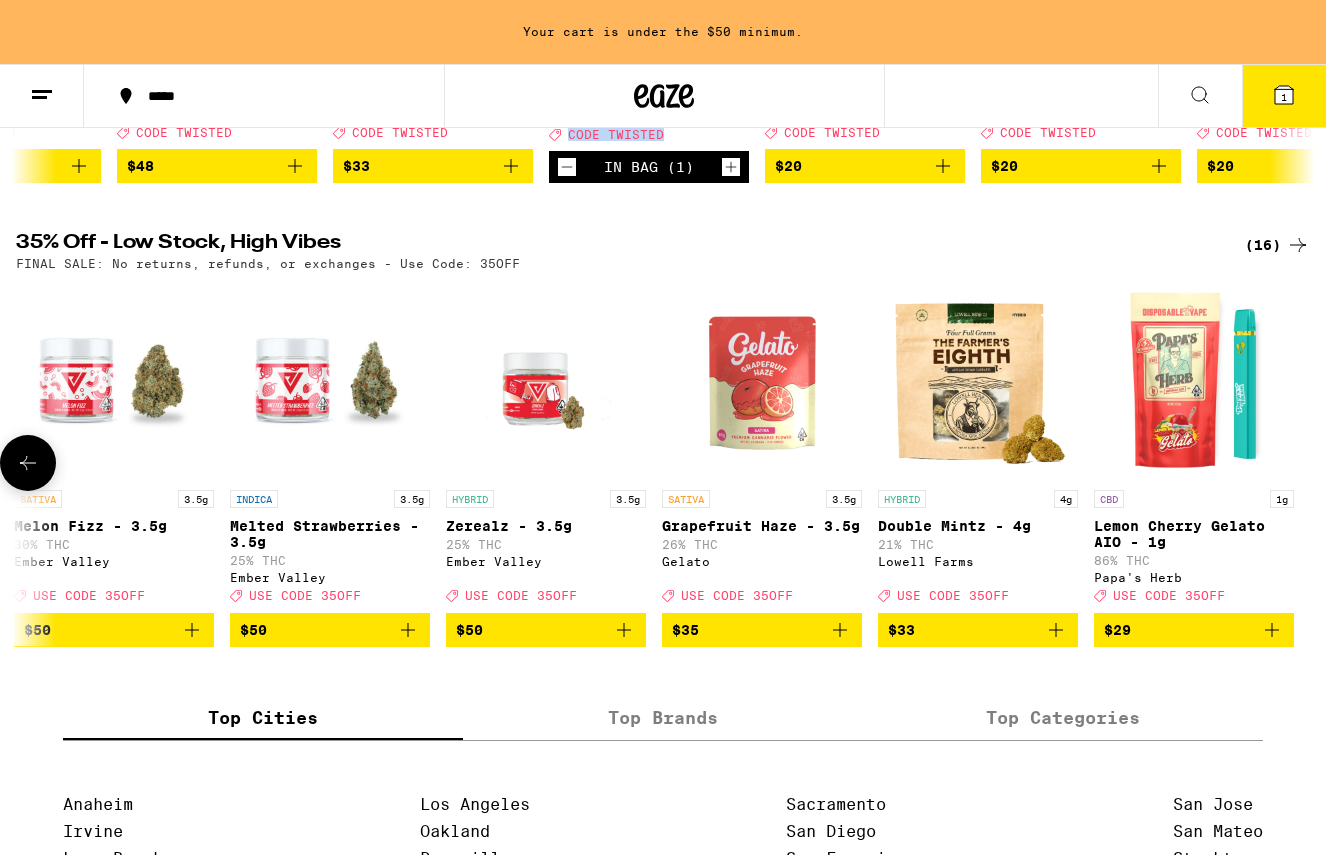 click on "$50" at bounding box center (330, 630) 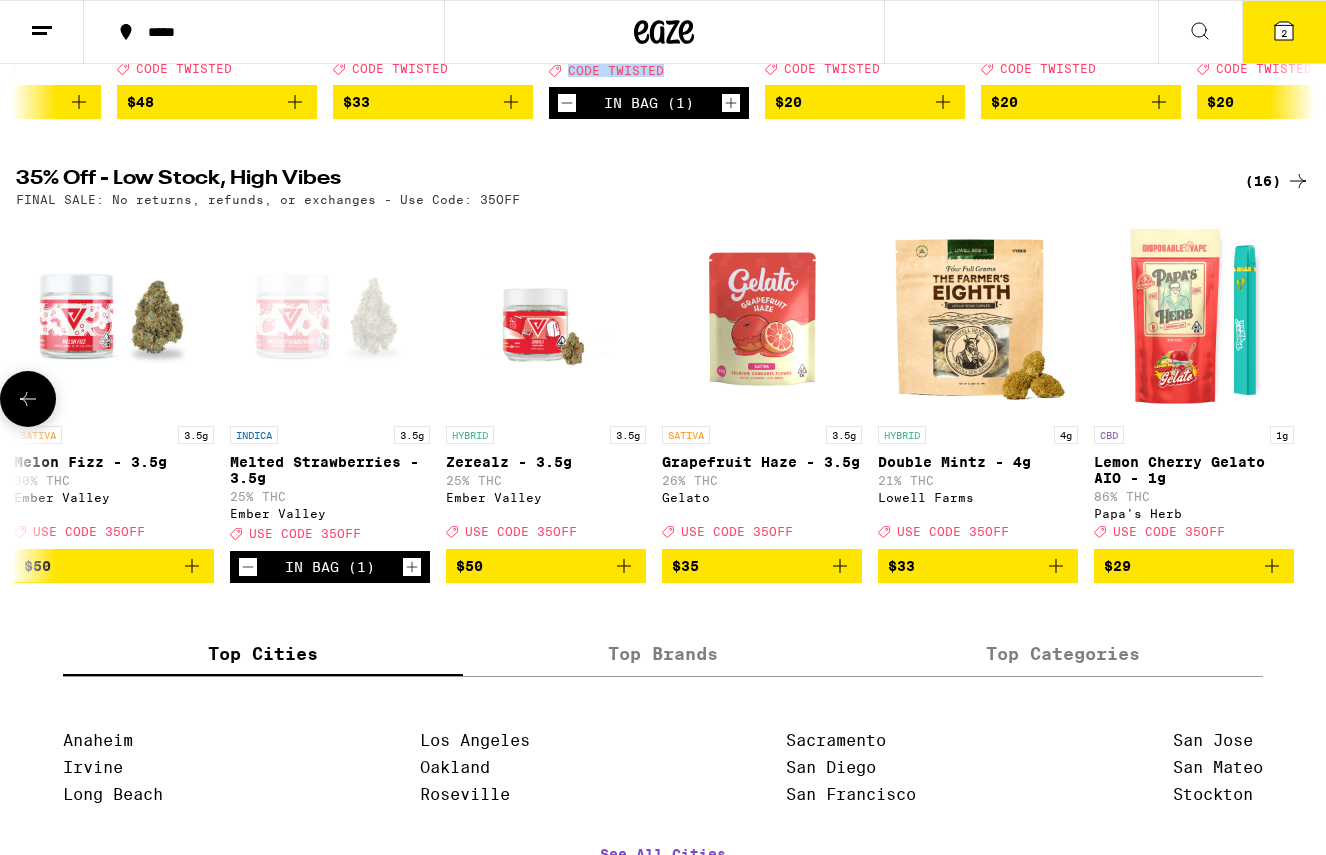 scroll, scrollTop: 508, scrollLeft: 0, axis: vertical 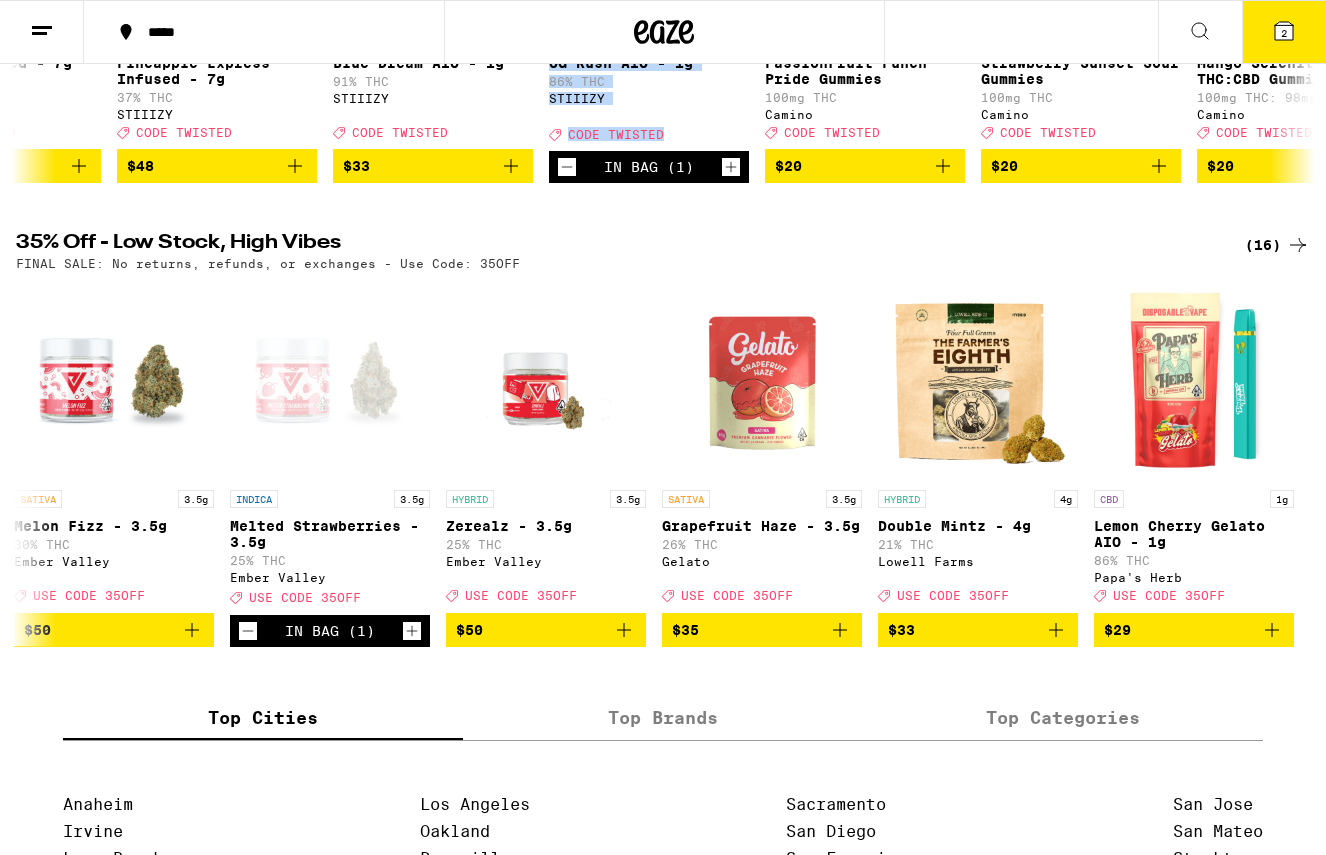 click 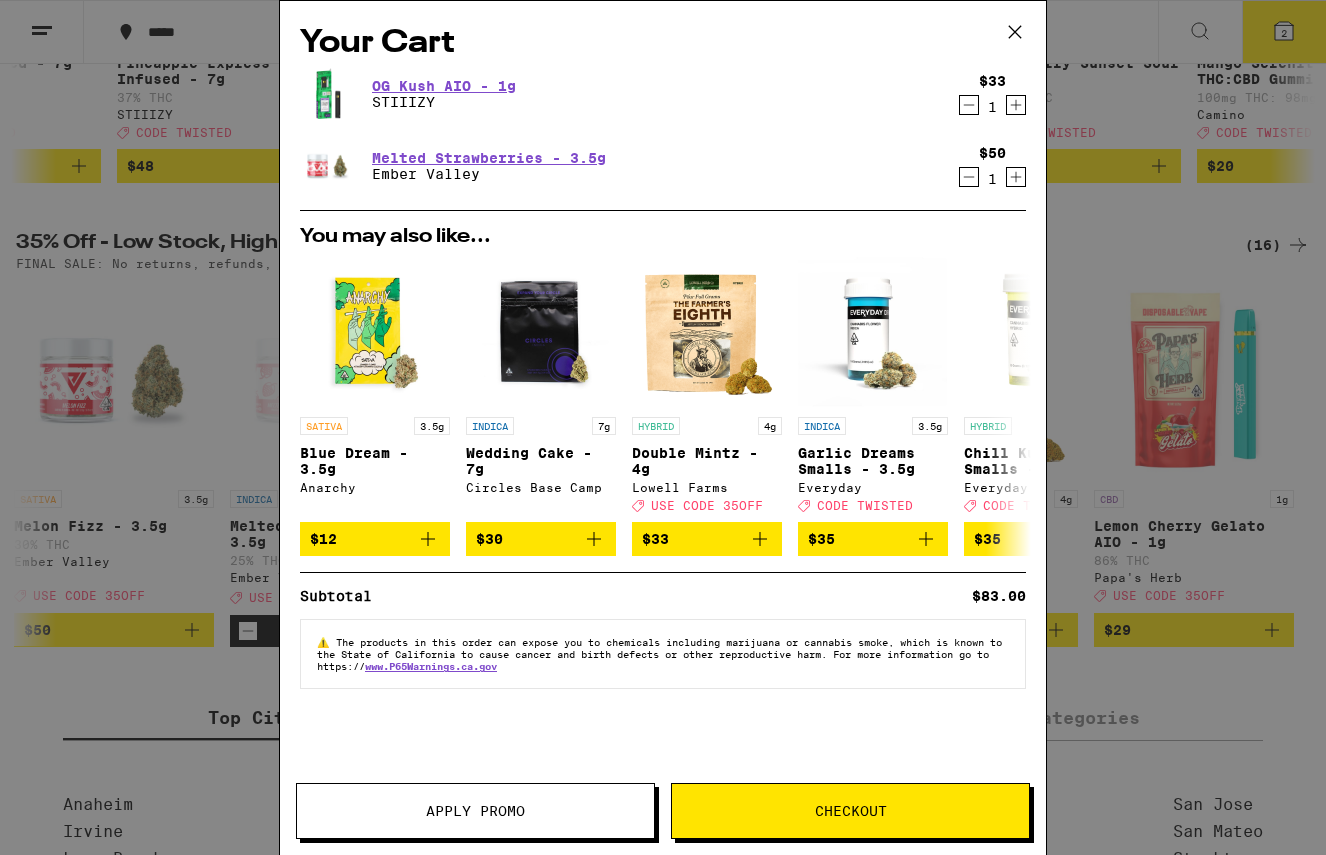 click on "Apply Promo" at bounding box center (475, 811) 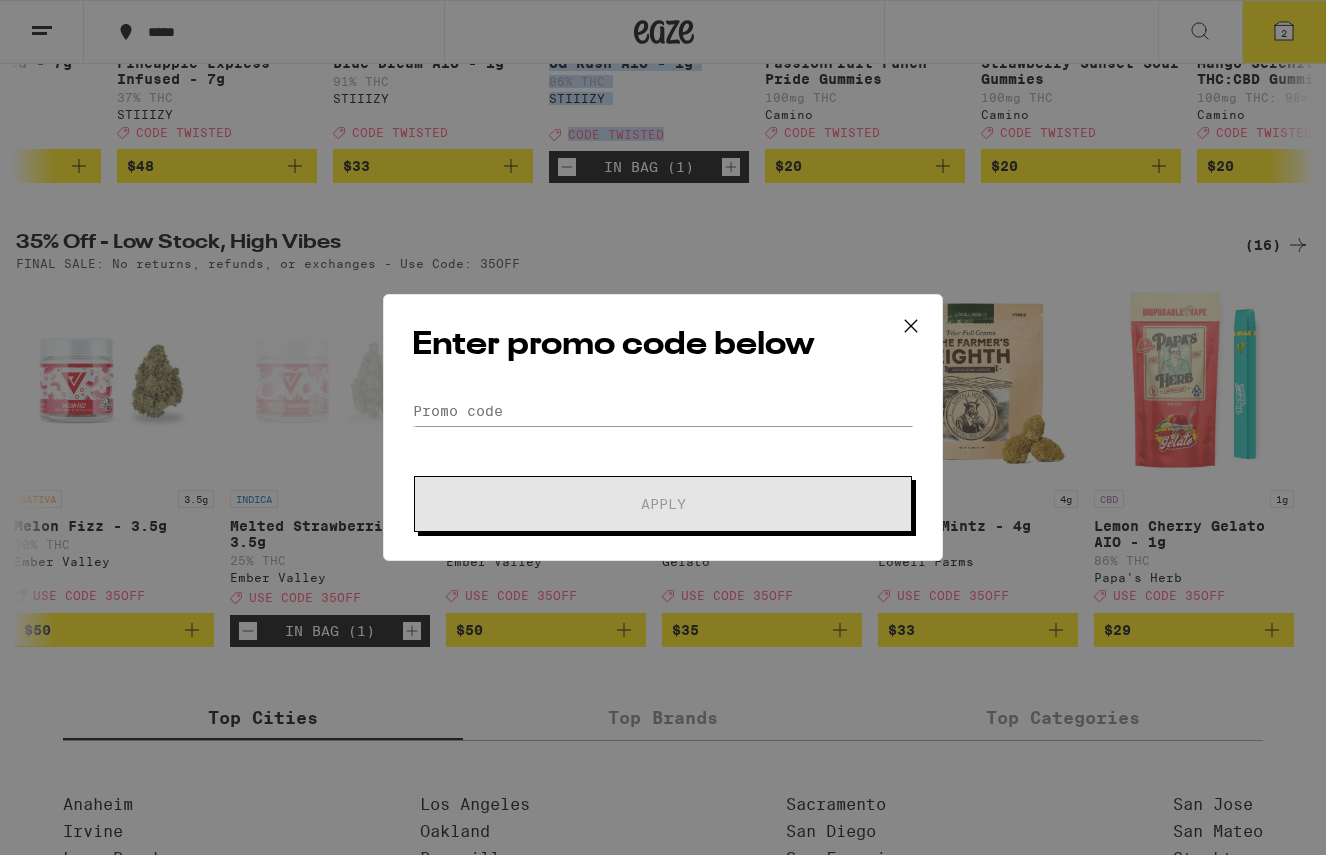 scroll, scrollTop: 0, scrollLeft: 0, axis: both 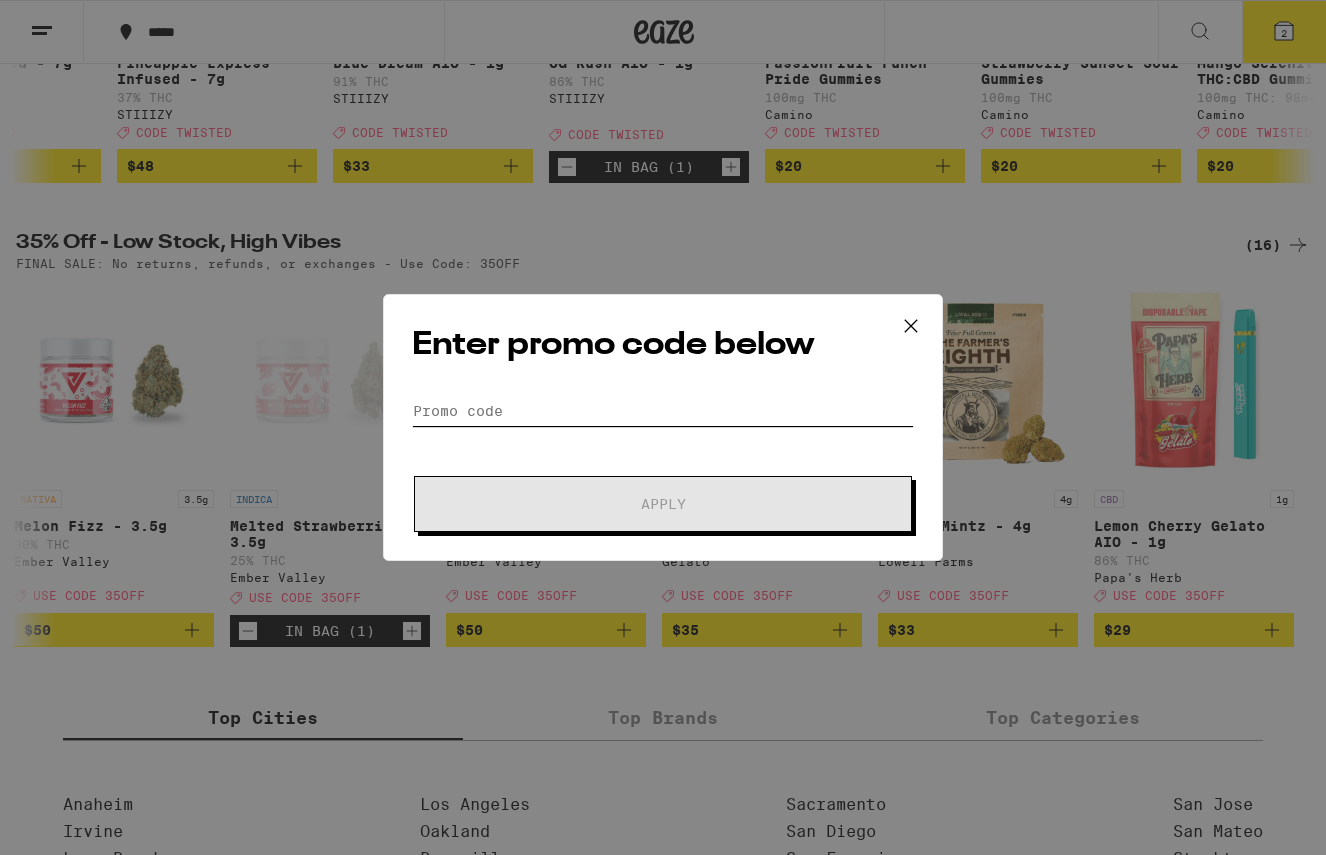 click on "Promo Code" at bounding box center [663, 411] 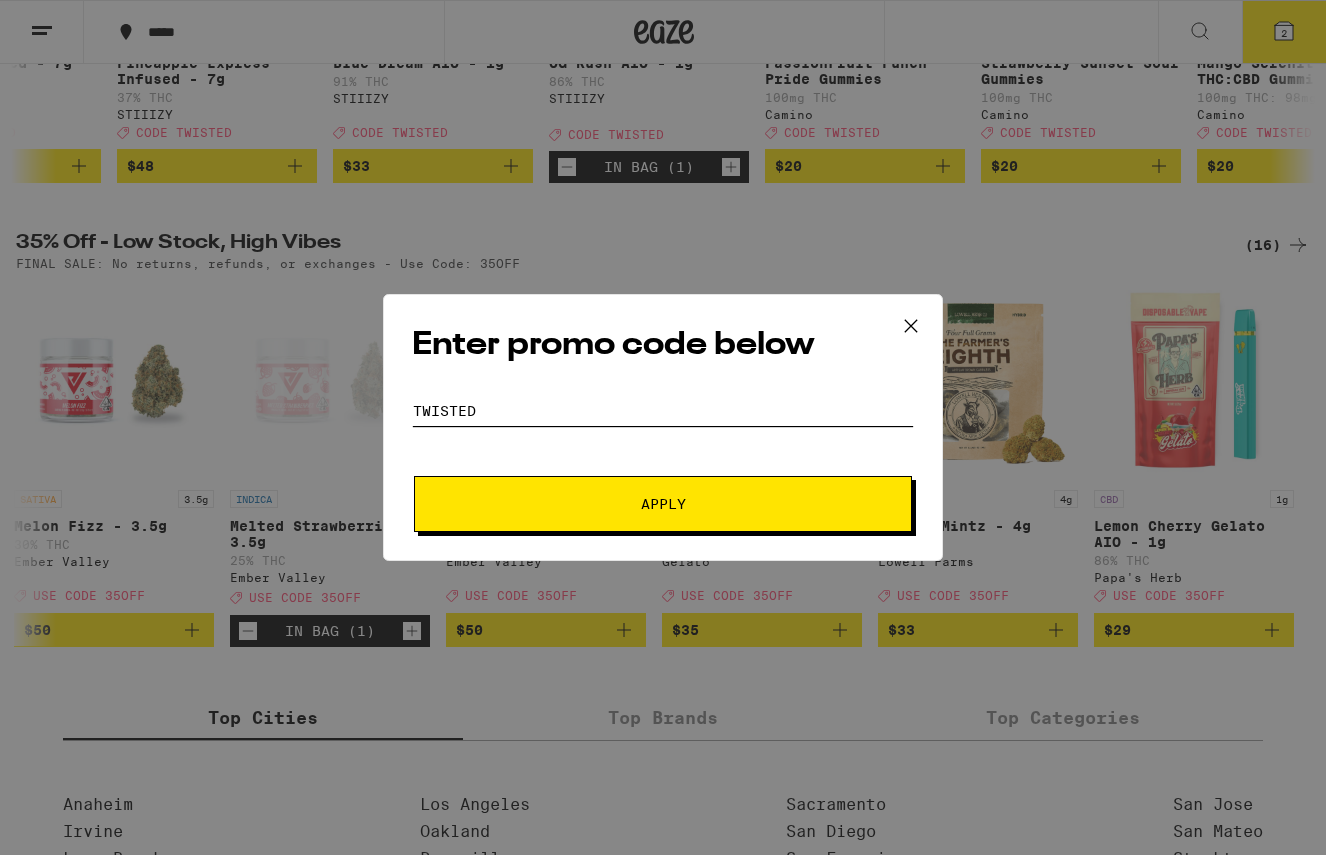 type on "TWISTED" 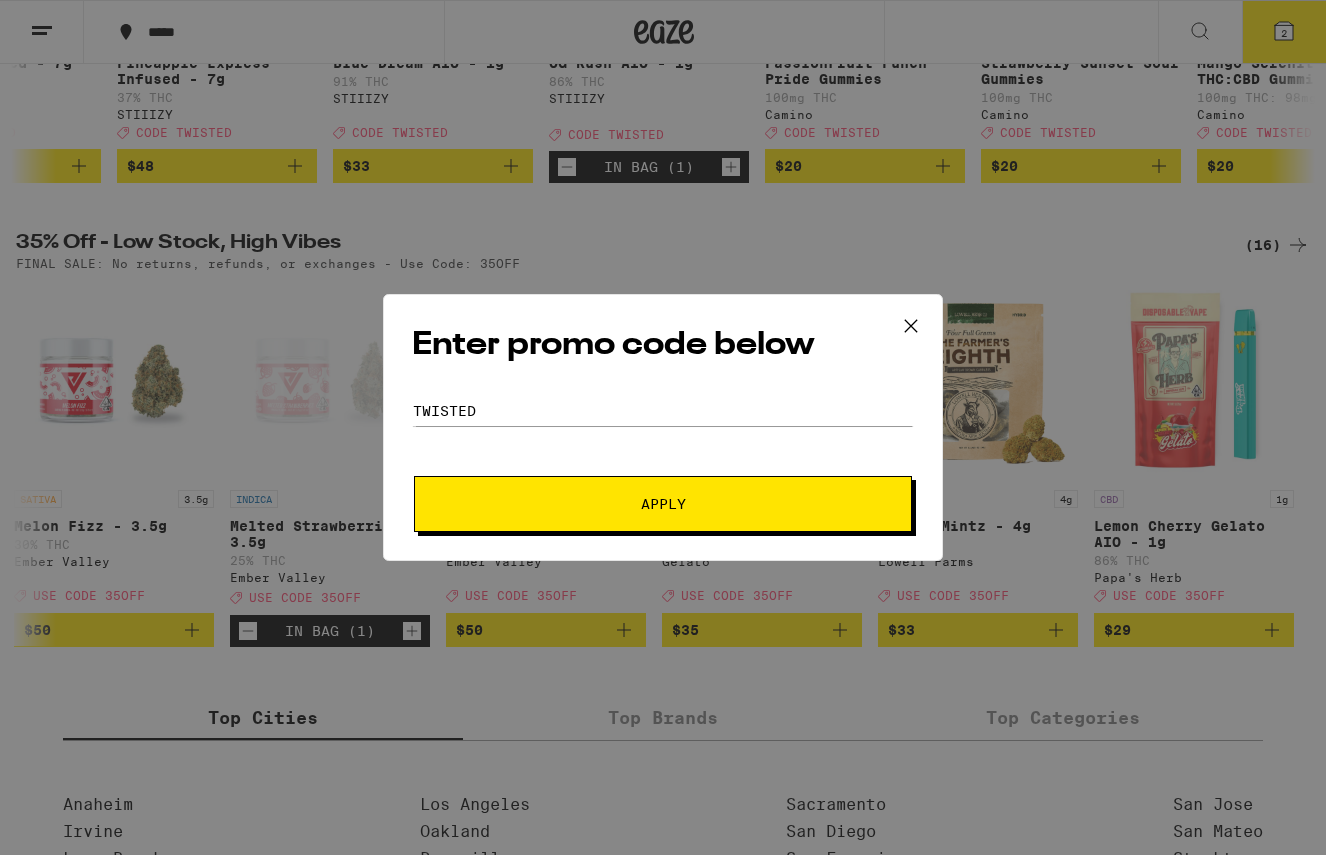 click on "Apply" at bounding box center [663, 504] 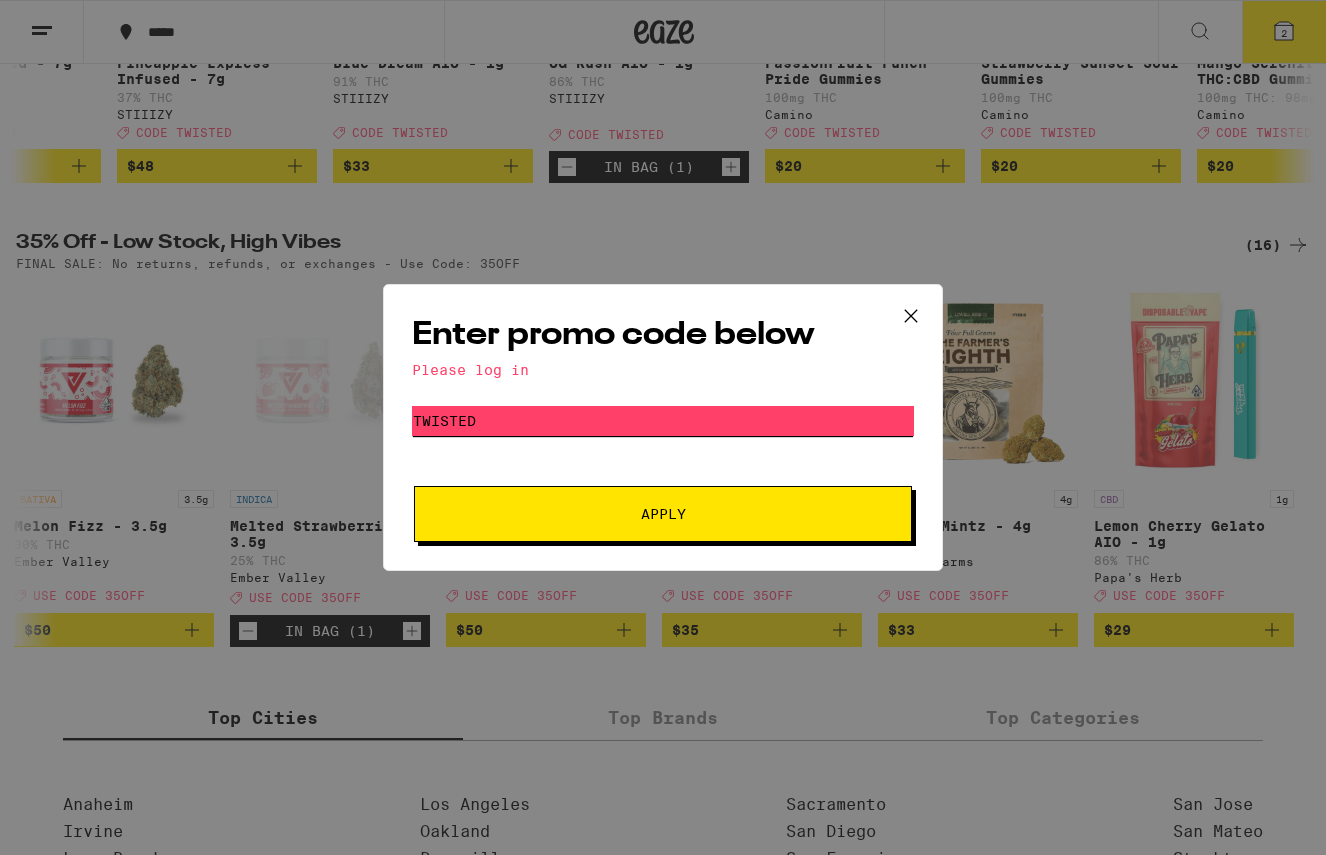 click on "TWISTED" at bounding box center (663, 421) 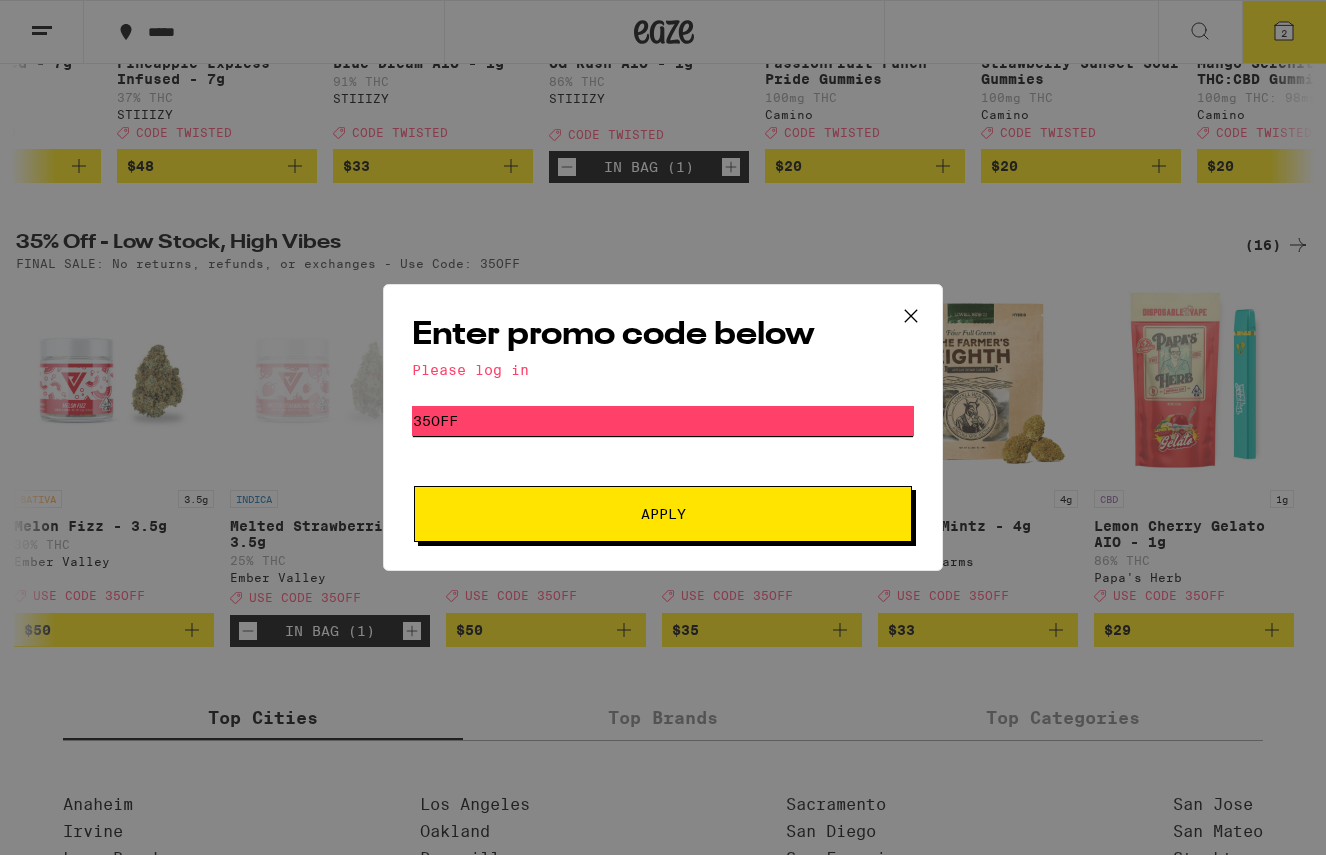 type on "35off" 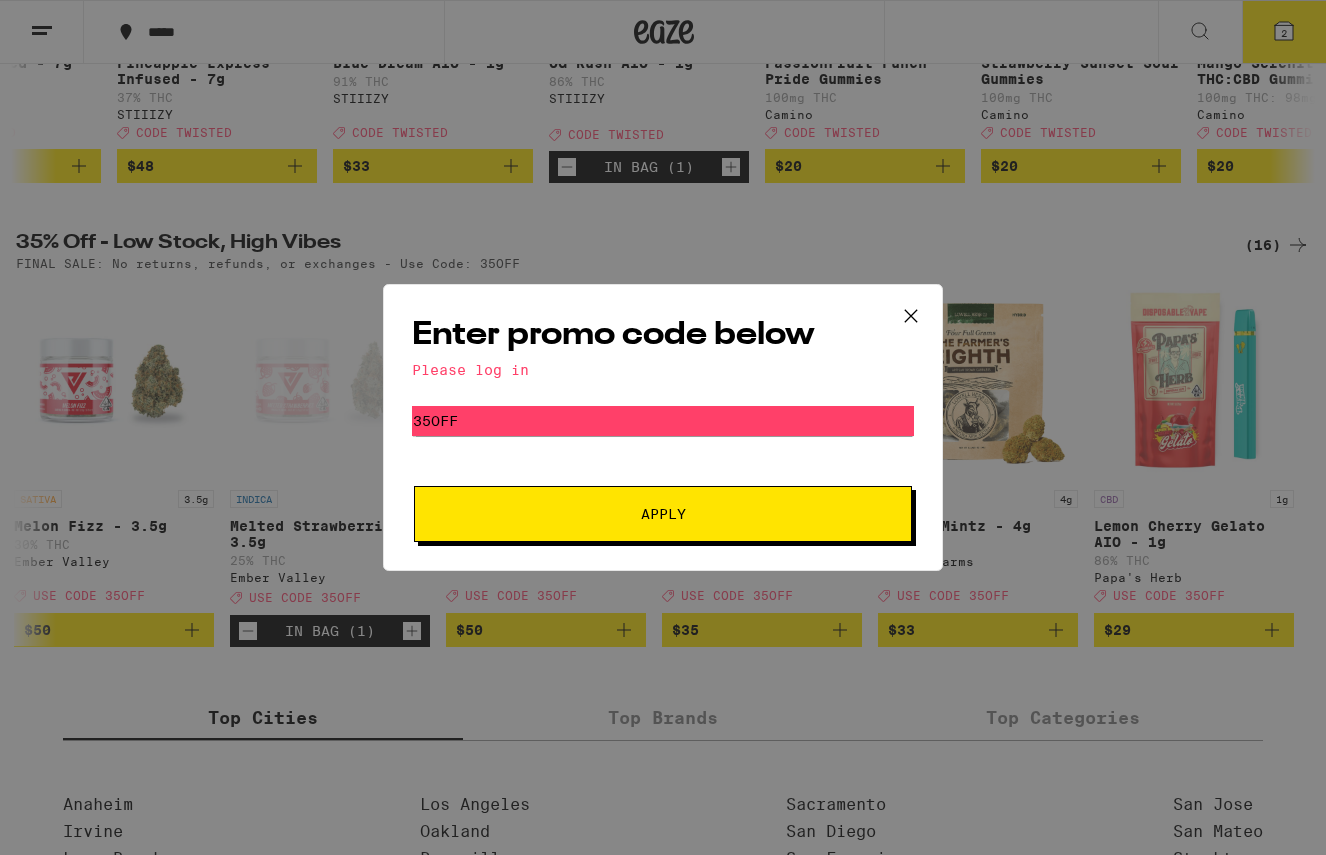 click on "Apply" at bounding box center (663, 514) 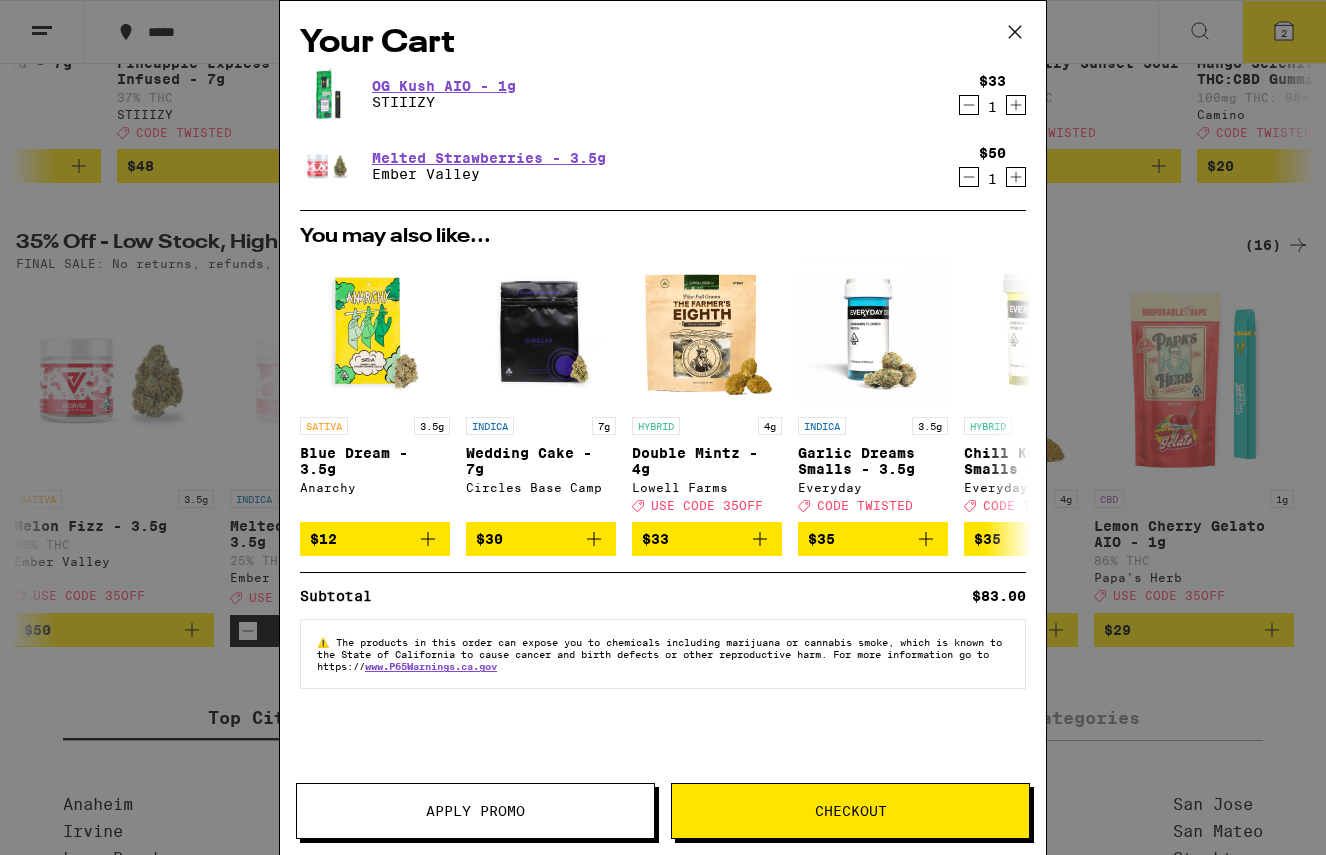 click 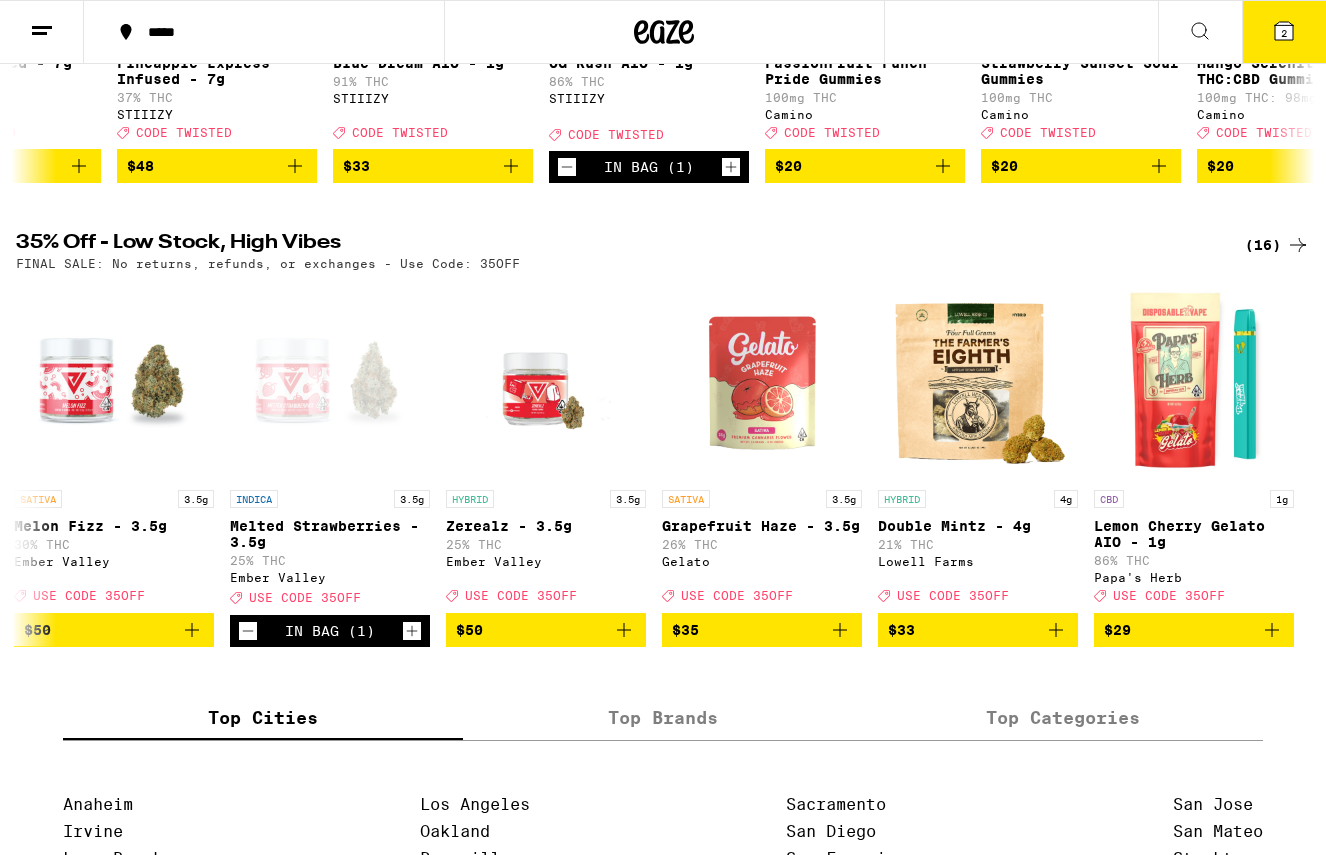 scroll, scrollTop: 0, scrollLeft: 0, axis: both 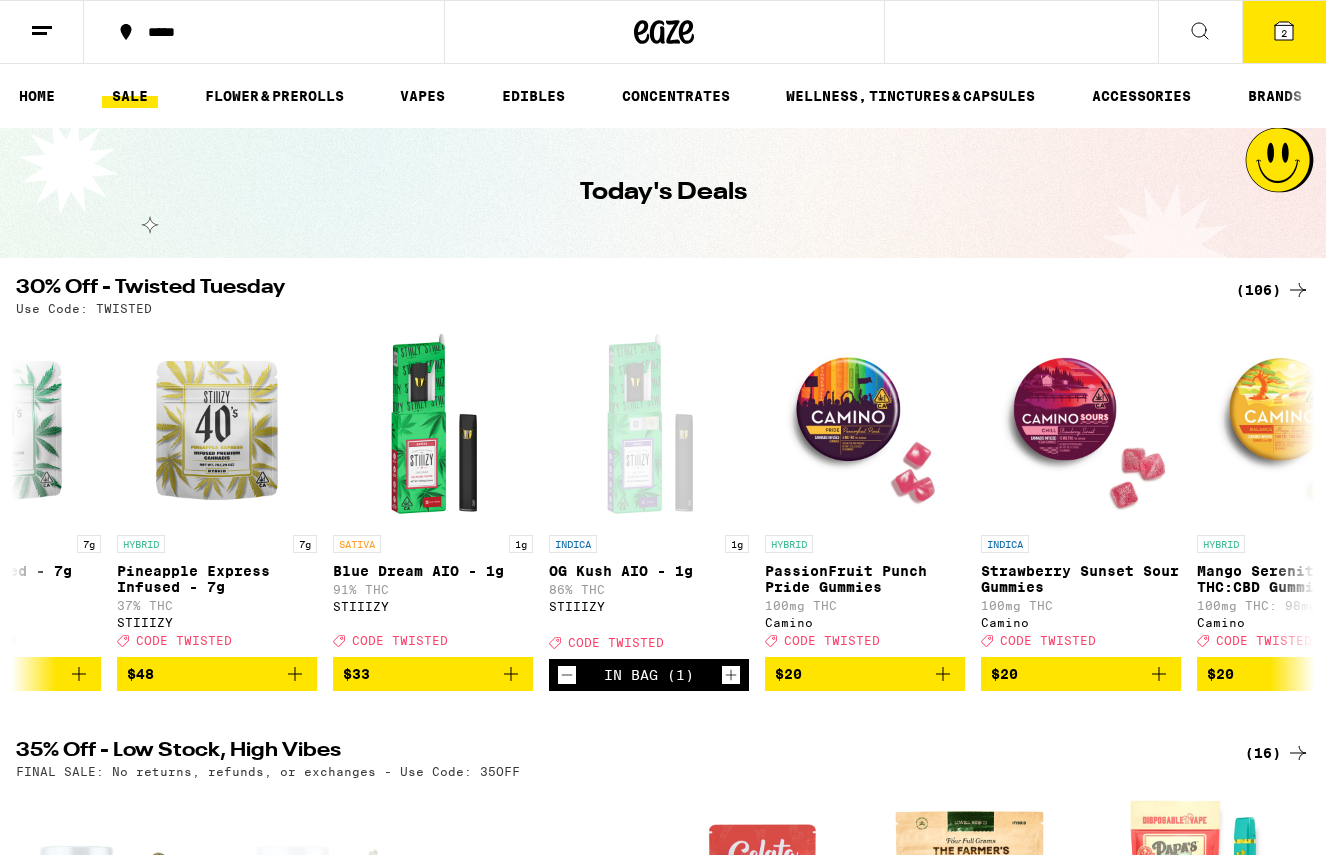 click at bounding box center (42, 32) 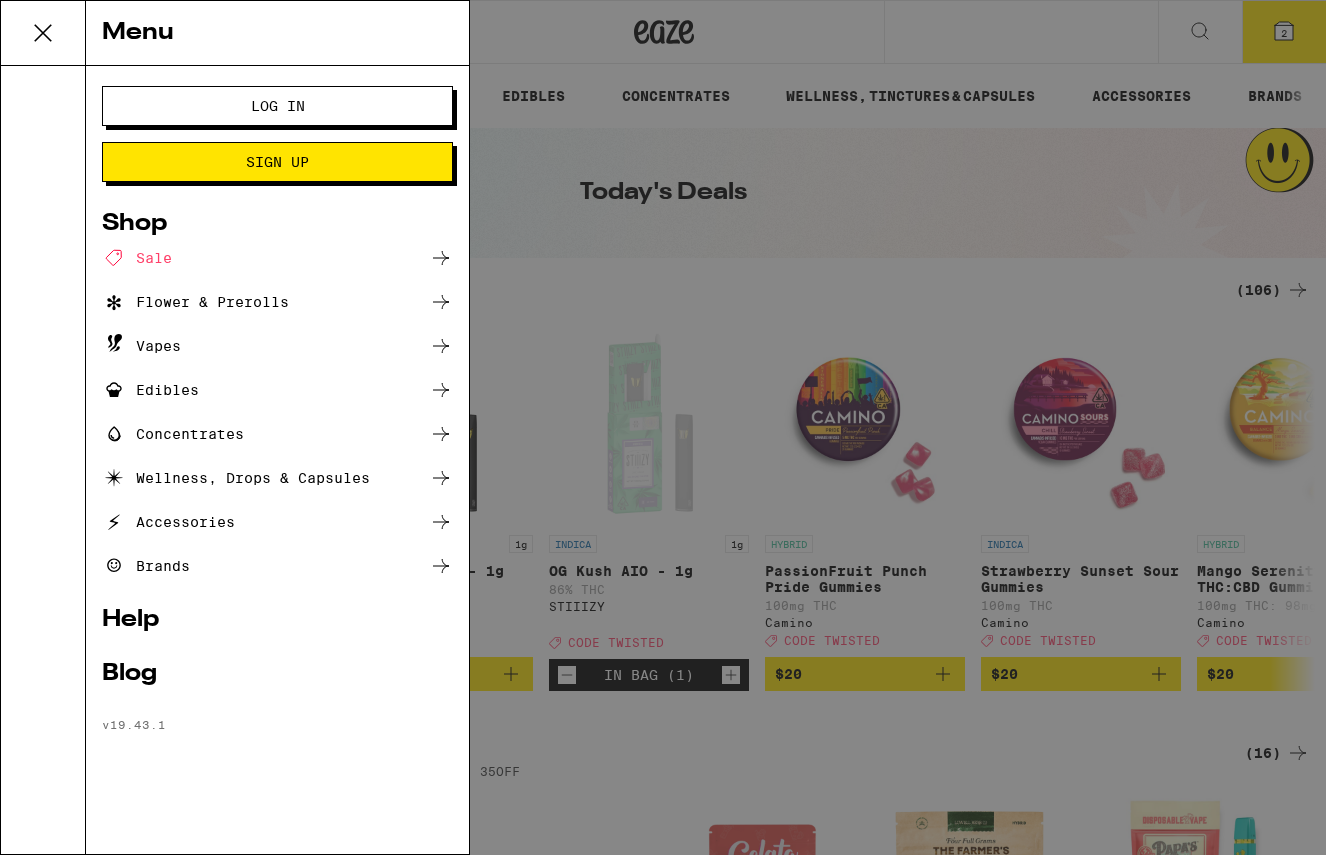 click on "Log In" at bounding box center (277, 106) 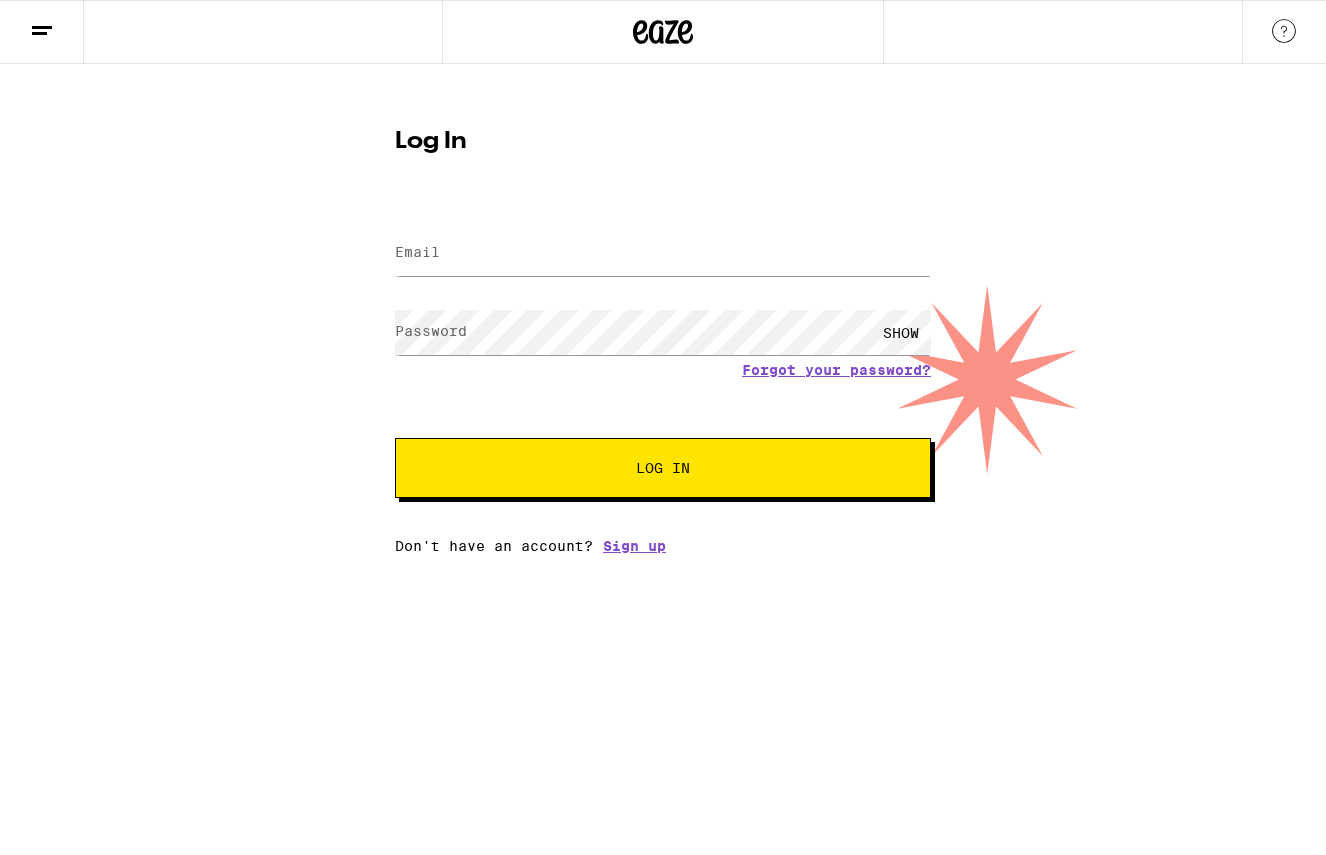 click at bounding box center (663, 253) 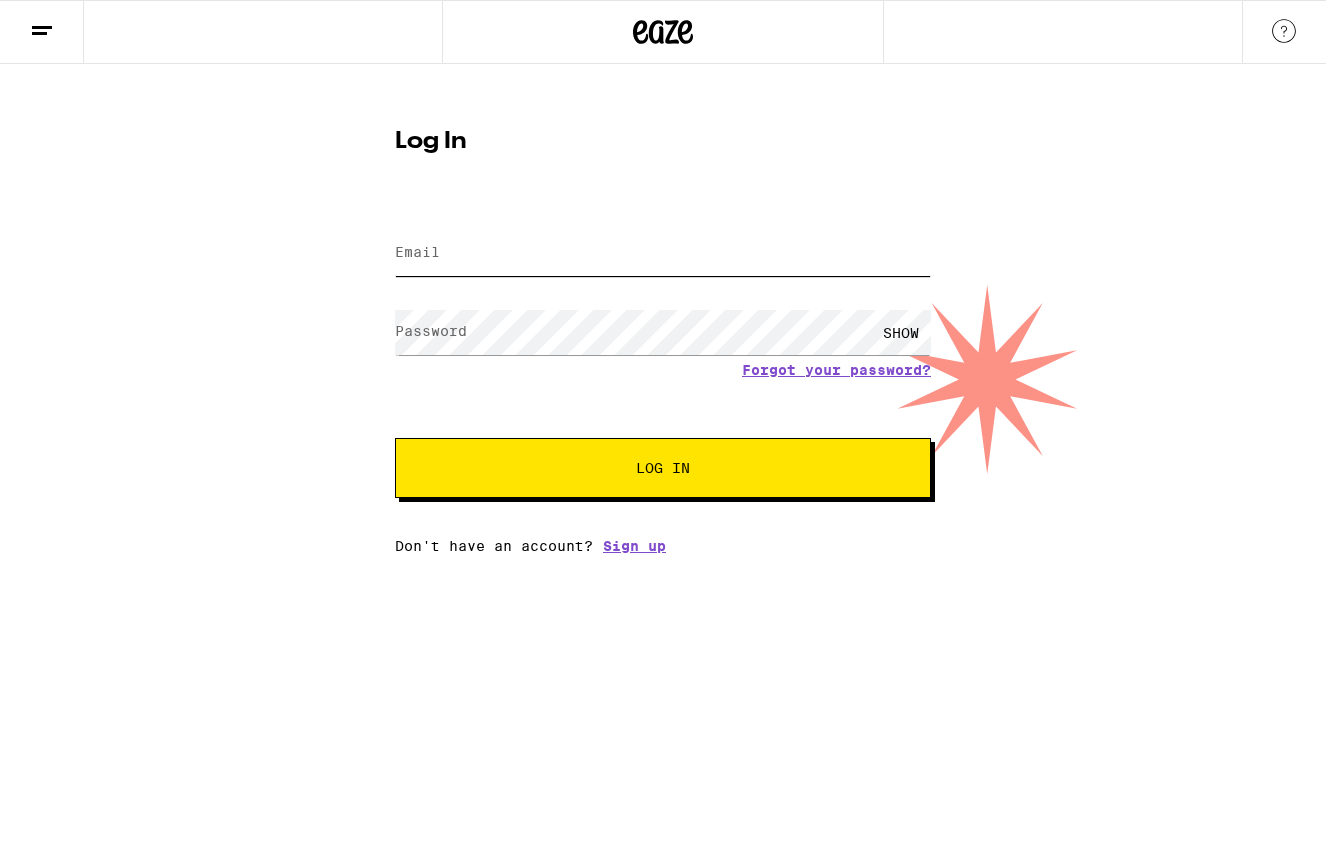 click on "Email" at bounding box center [663, 253] 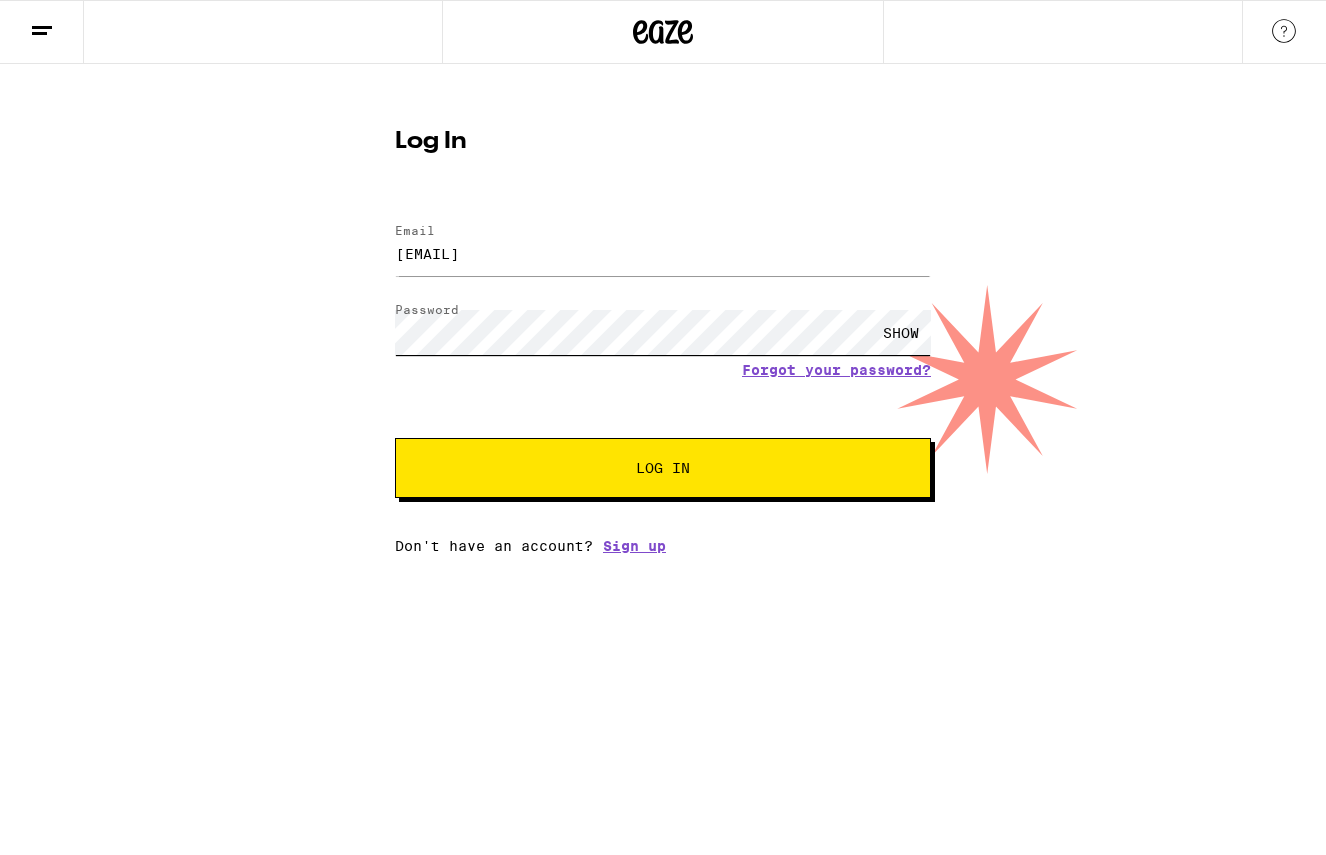 click on "Log In" at bounding box center (663, 468) 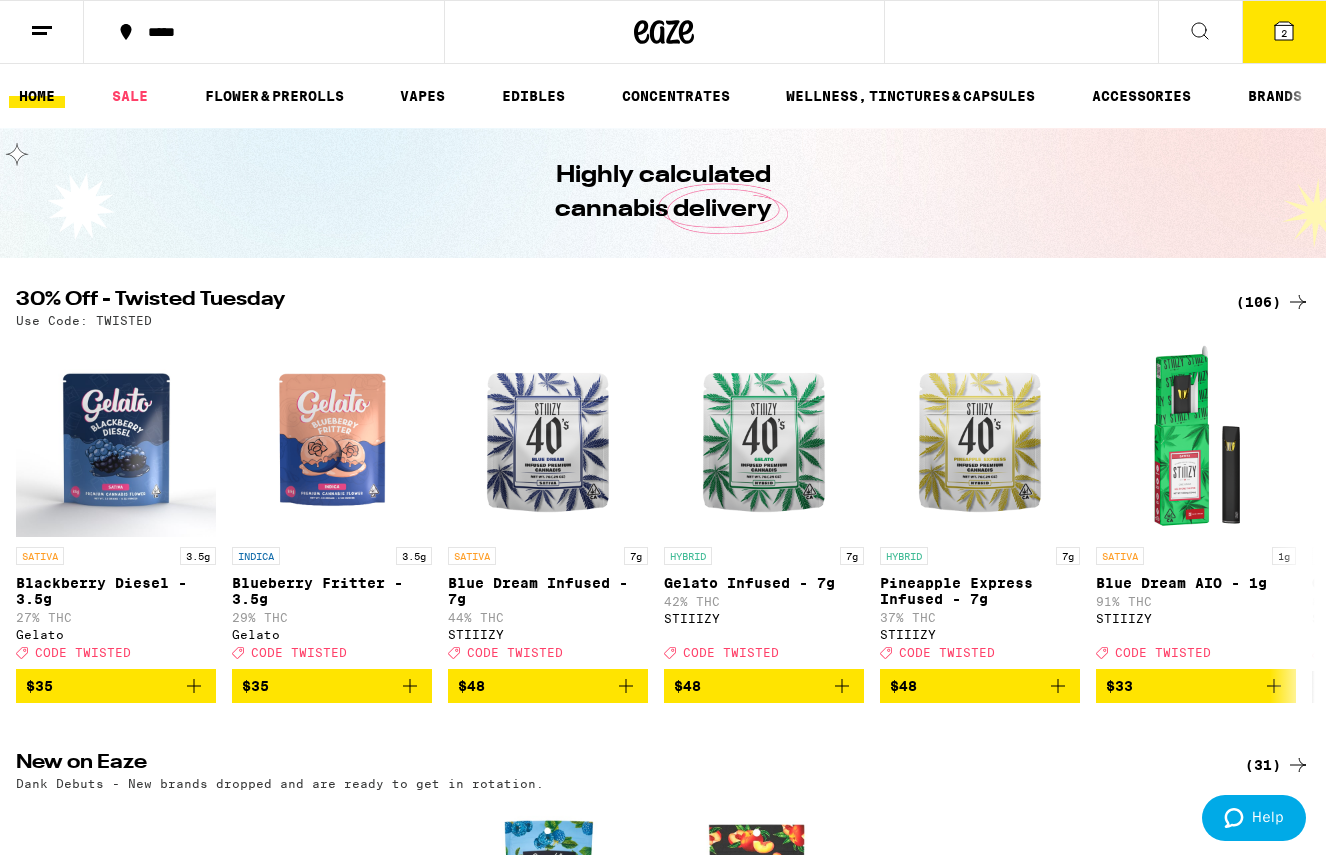 scroll, scrollTop: 0, scrollLeft: 0, axis: both 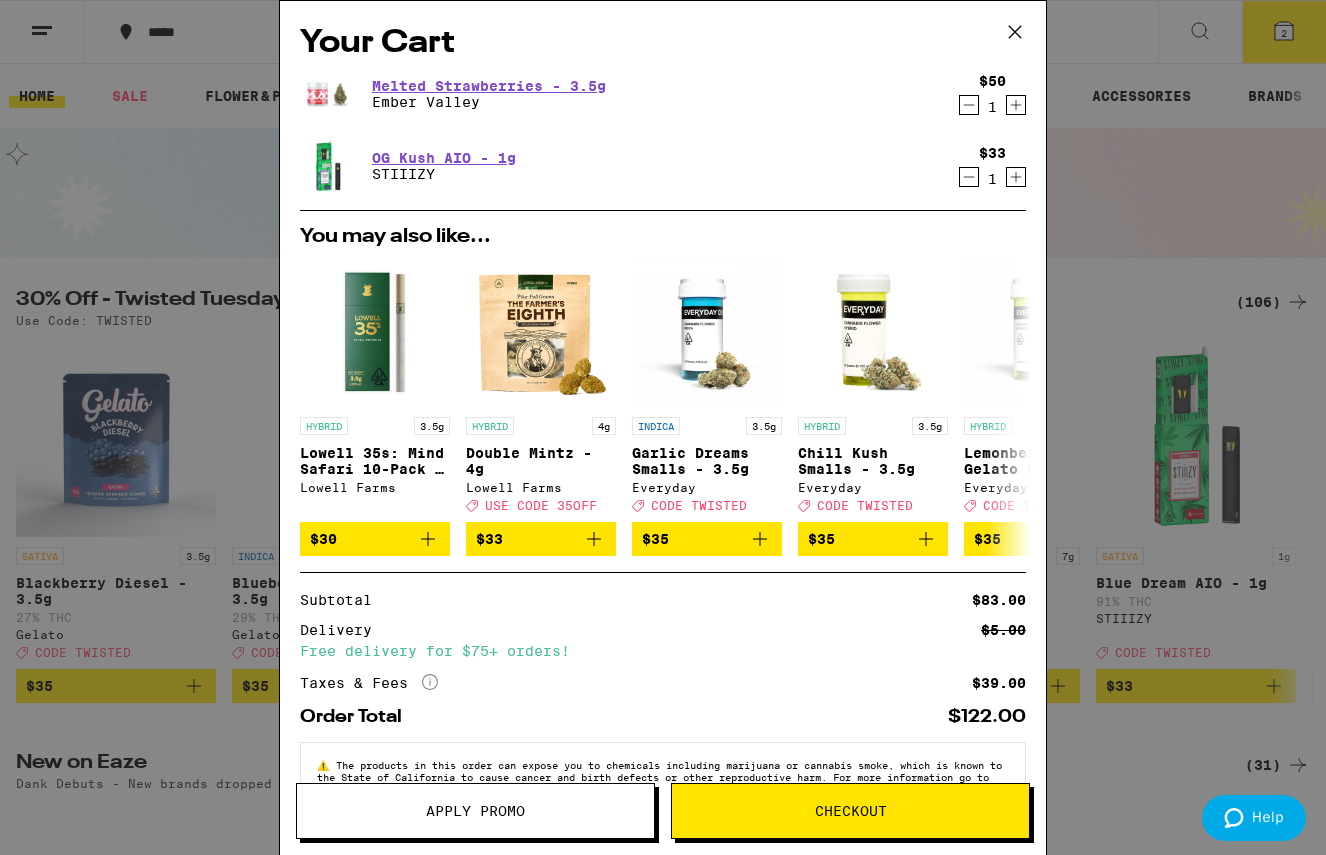 click on "Apply Promo" at bounding box center (475, 811) 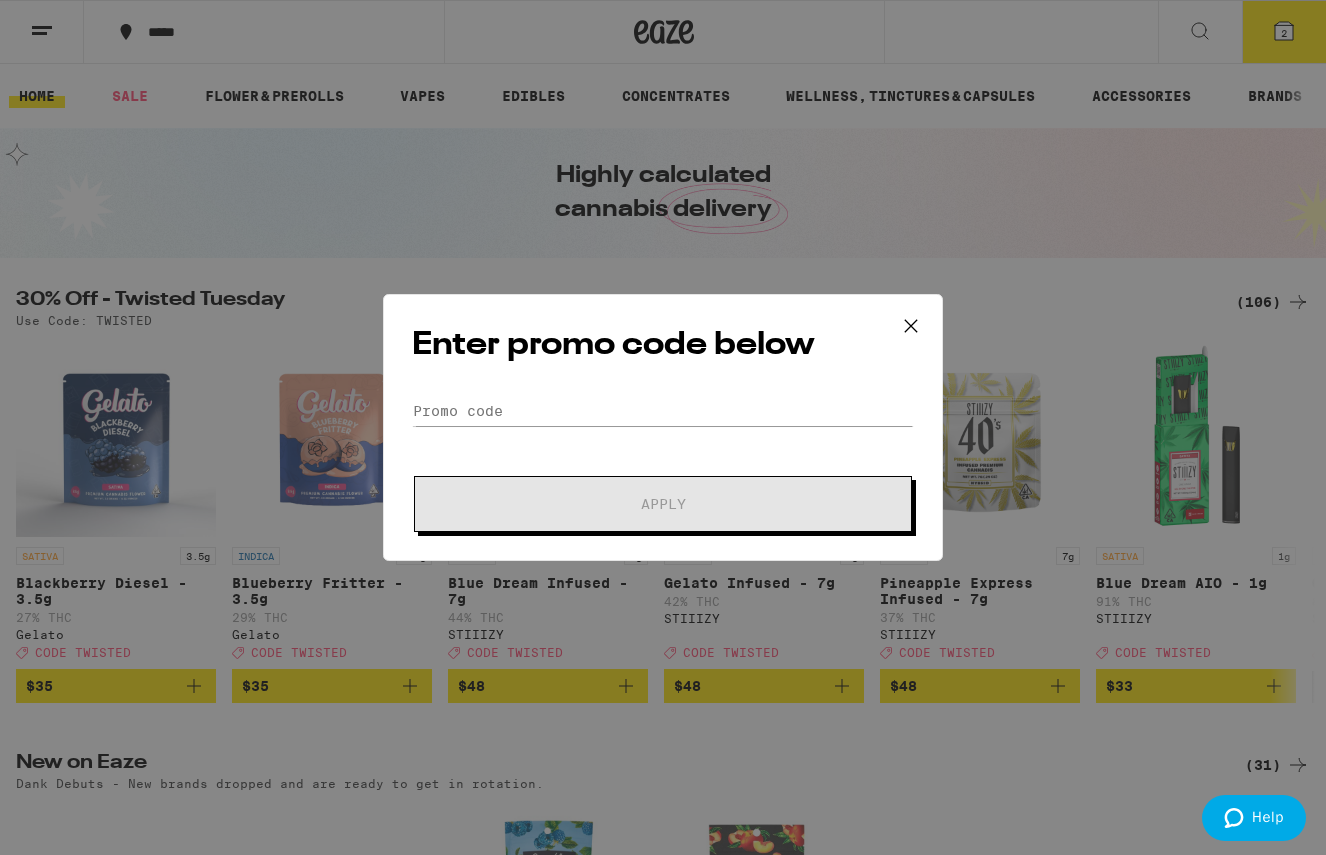 scroll, scrollTop: 0, scrollLeft: 0, axis: both 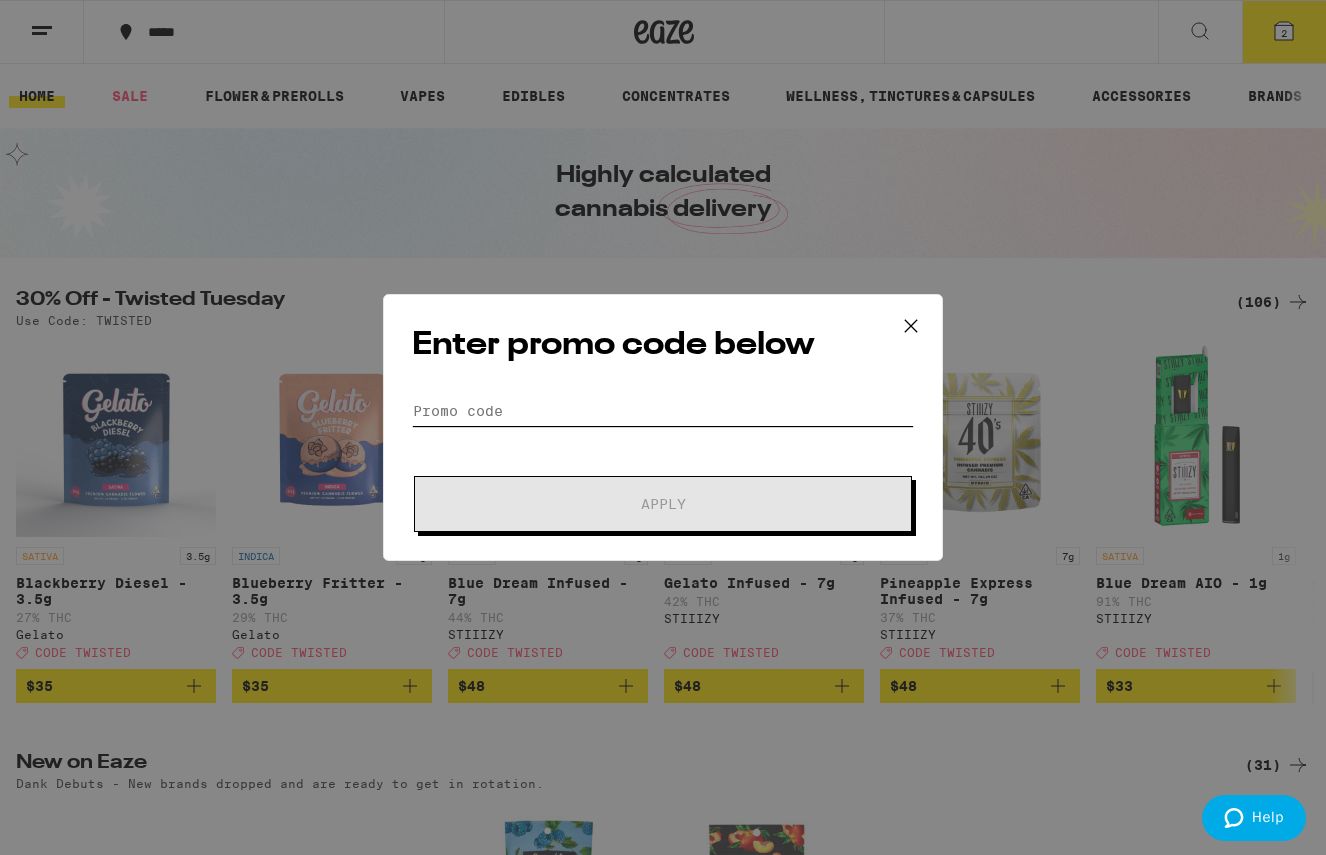 click on "Promo Code" at bounding box center (663, 411) 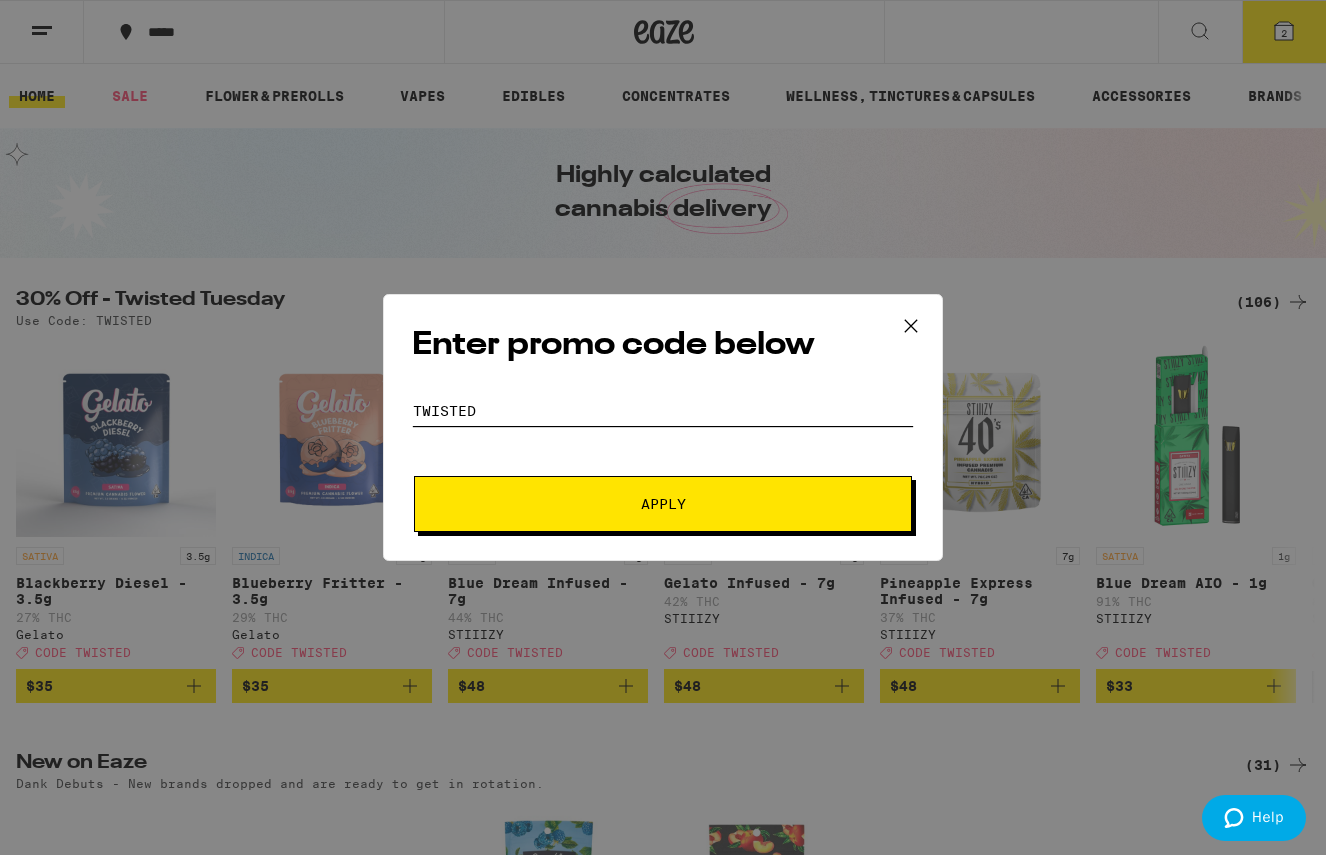 type on "TWISTED" 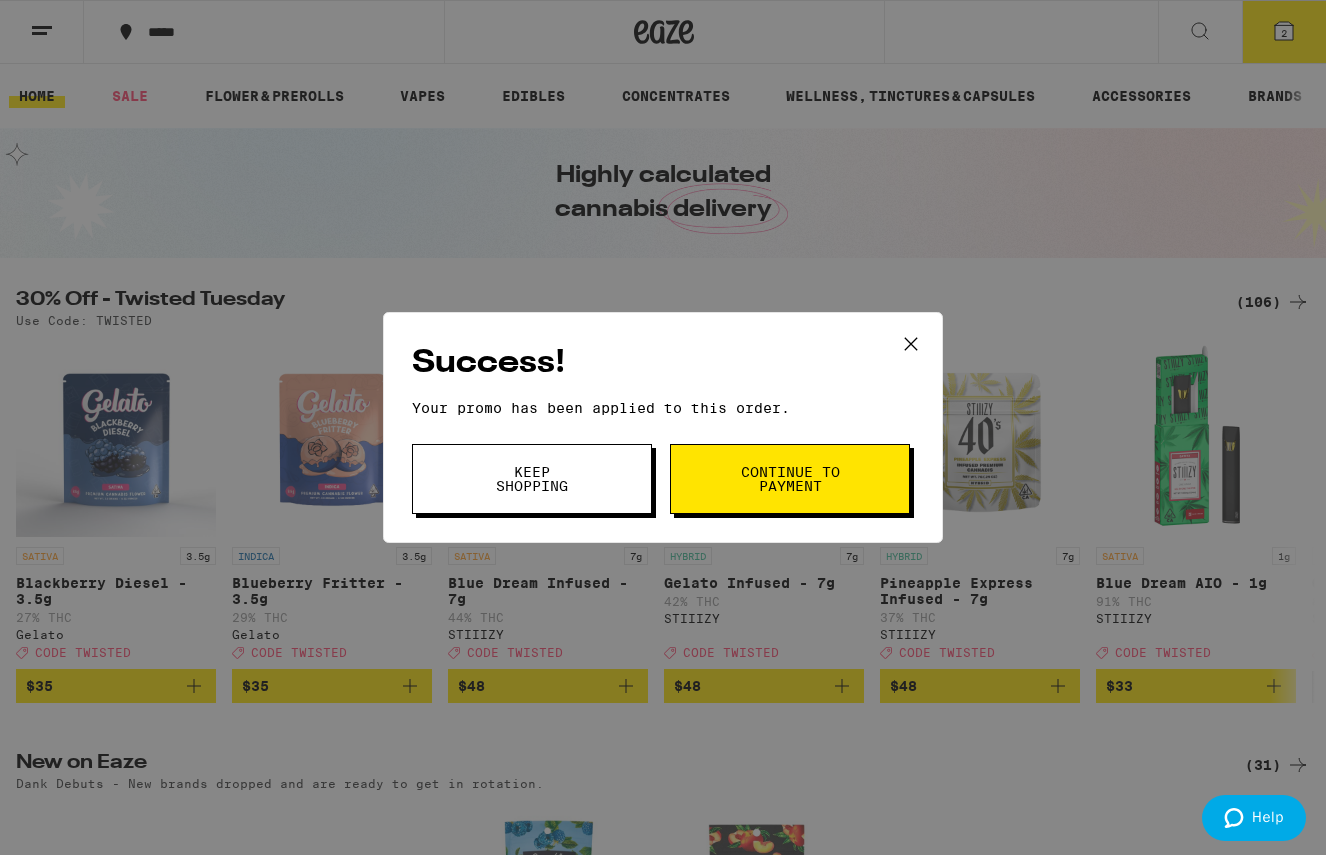 click 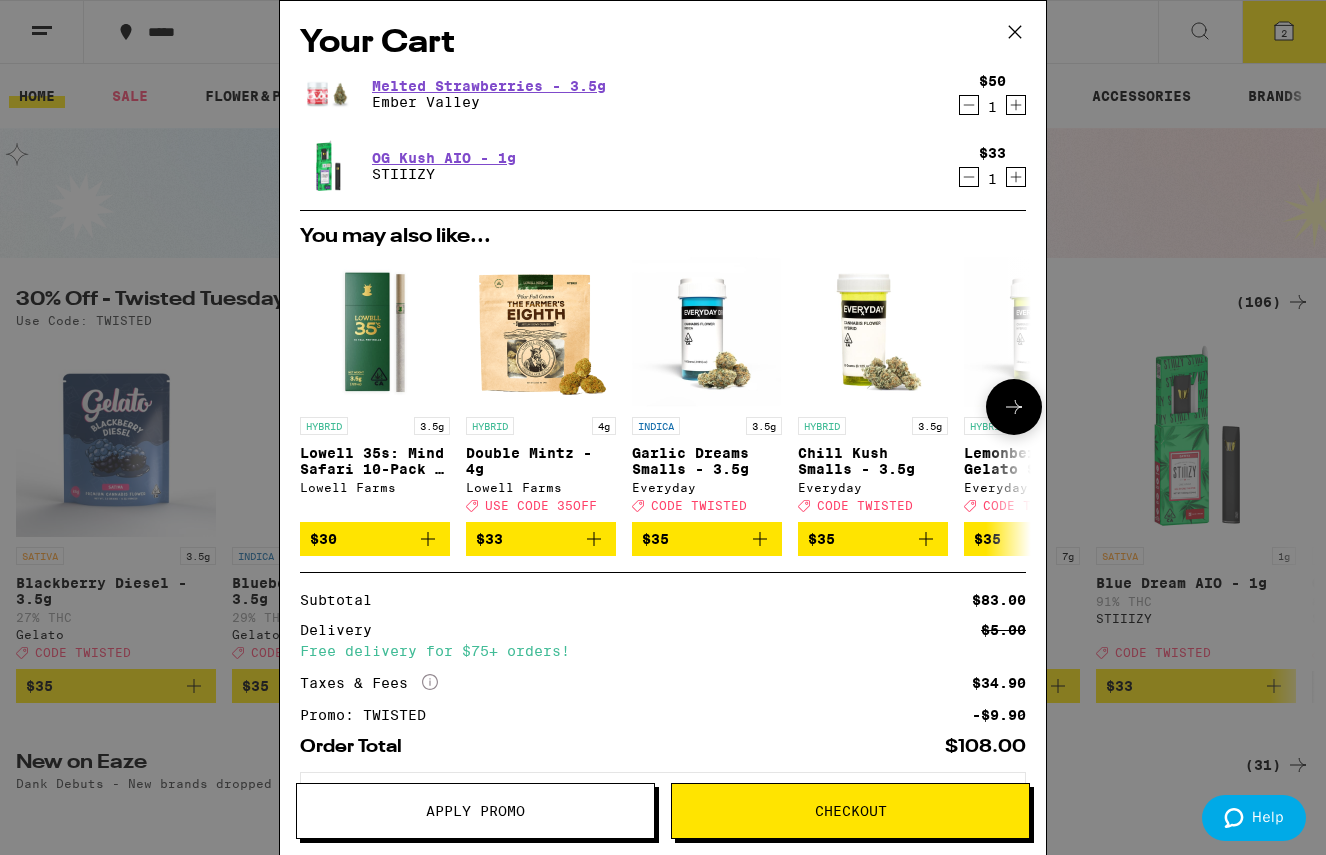 scroll, scrollTop: 97, scrollLeft: 0, axis: vertical 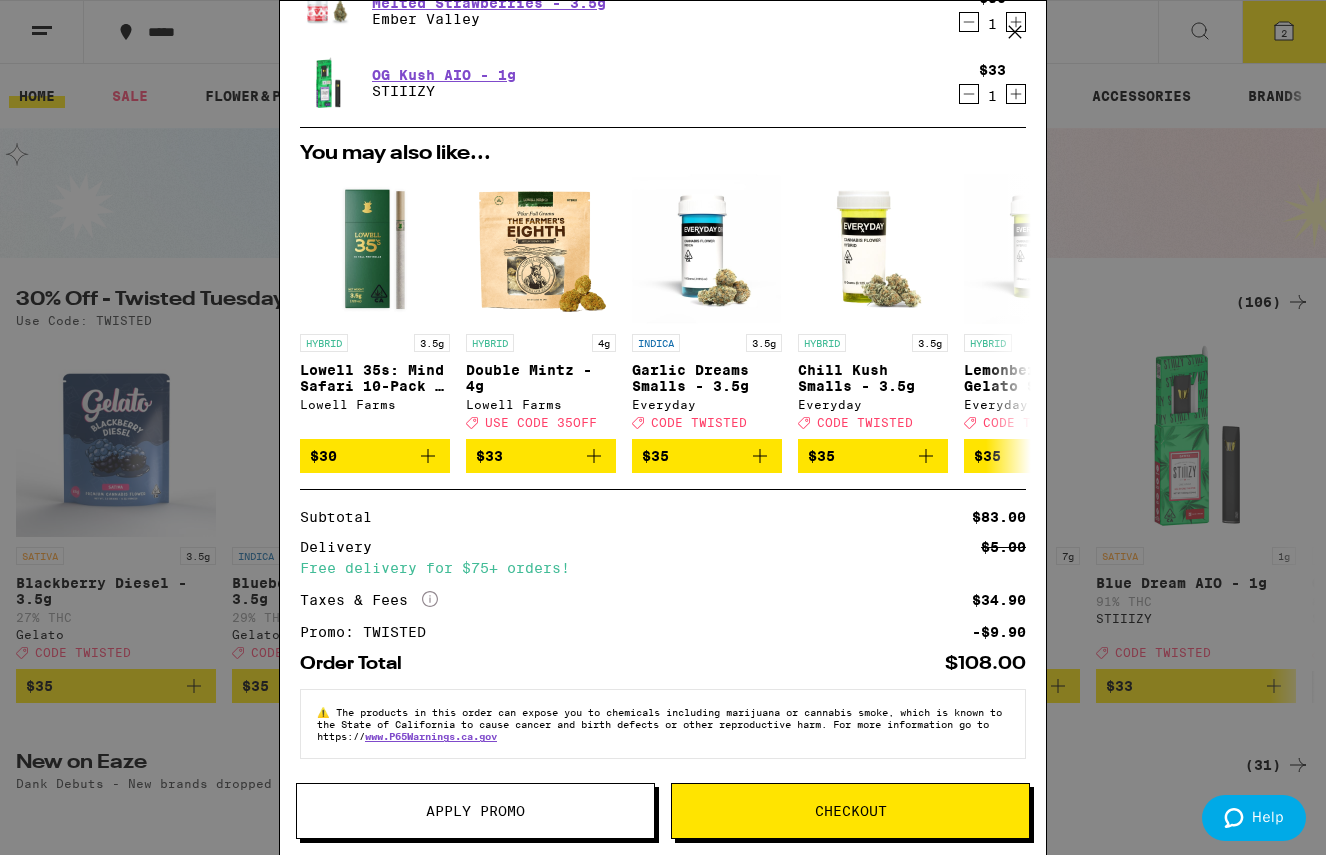 click on "Apply Promo" at bounding box center [475, 811] 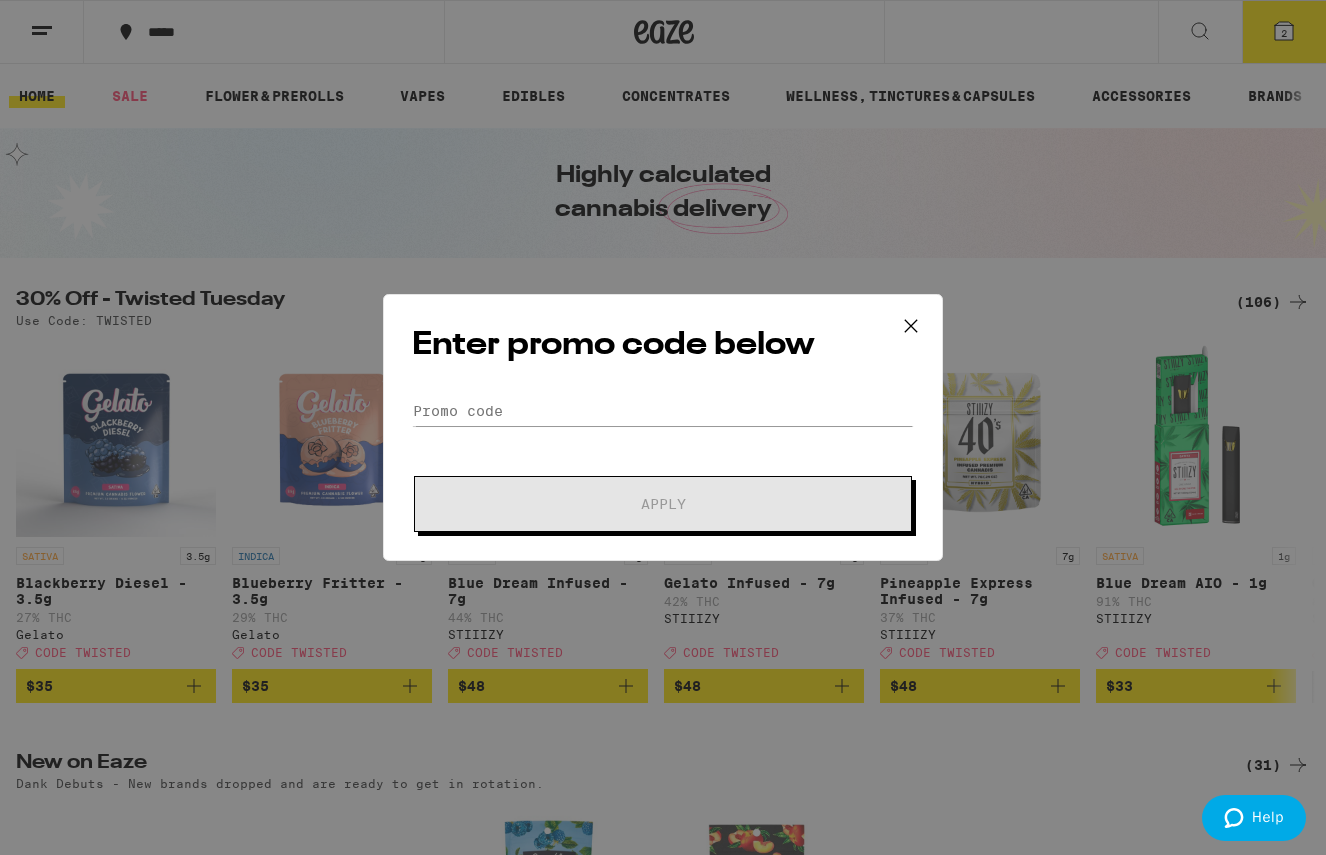 scroll, scrollTop: 0, scrollLeft: 0, axis: both 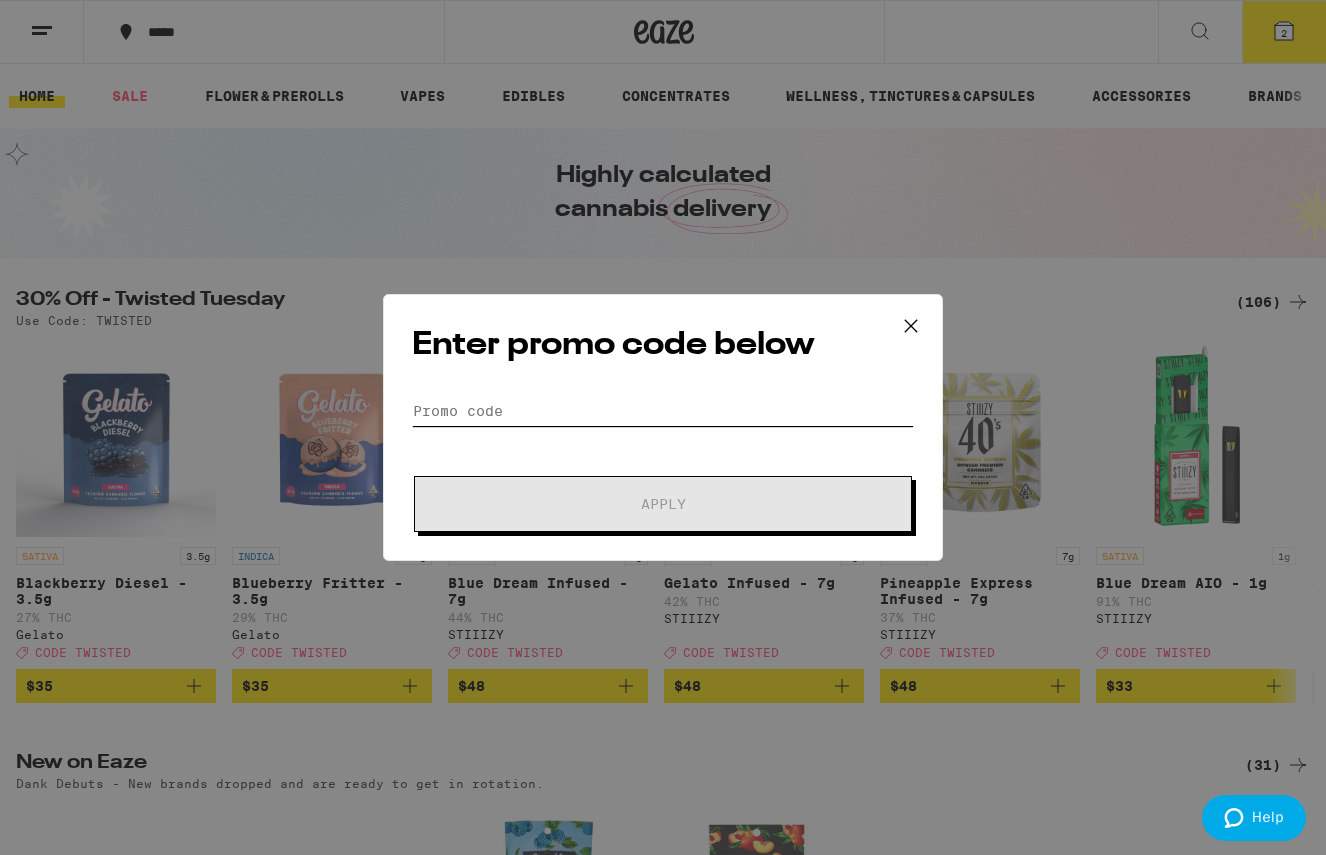 click on "Promo Code" at bounding box center (663, 411) 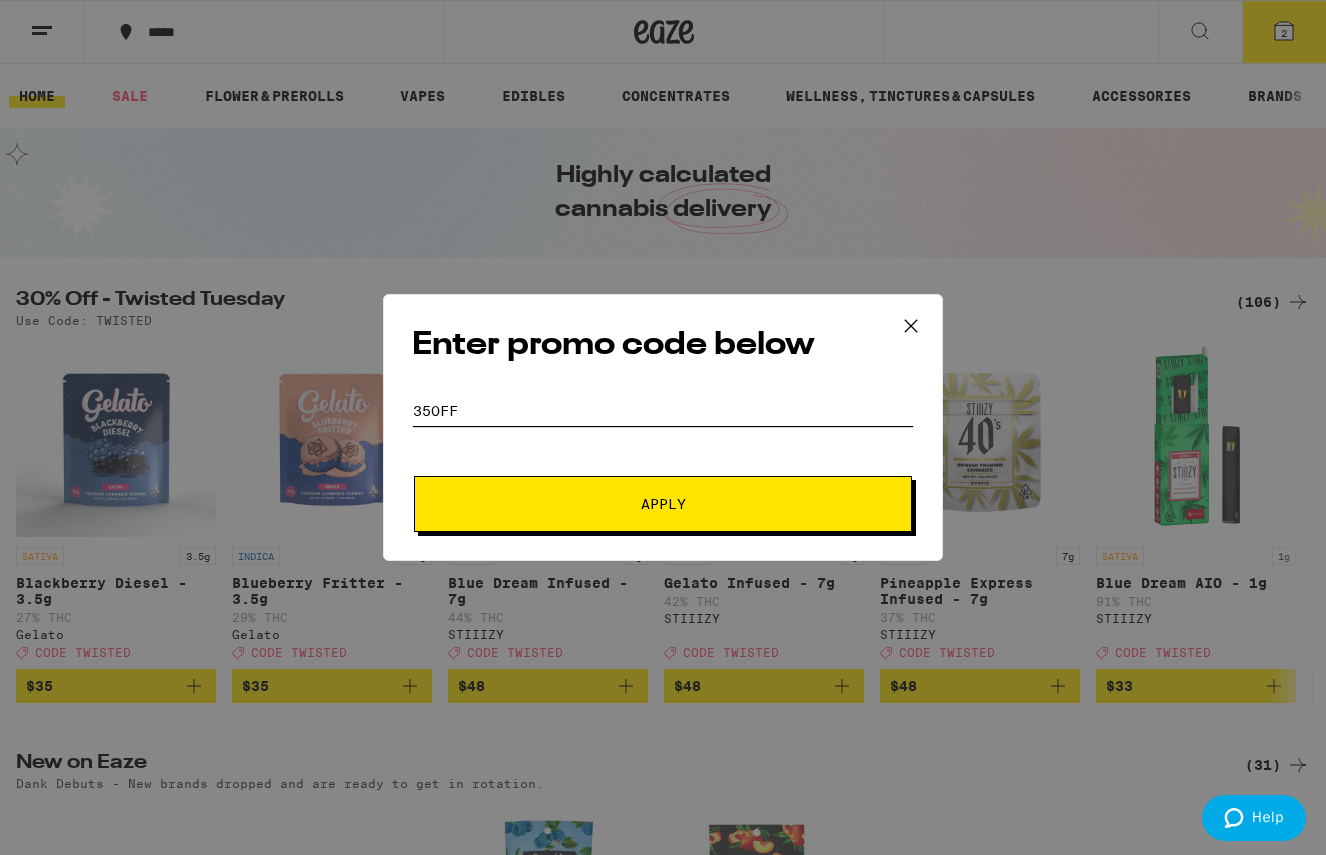 type on "35off" 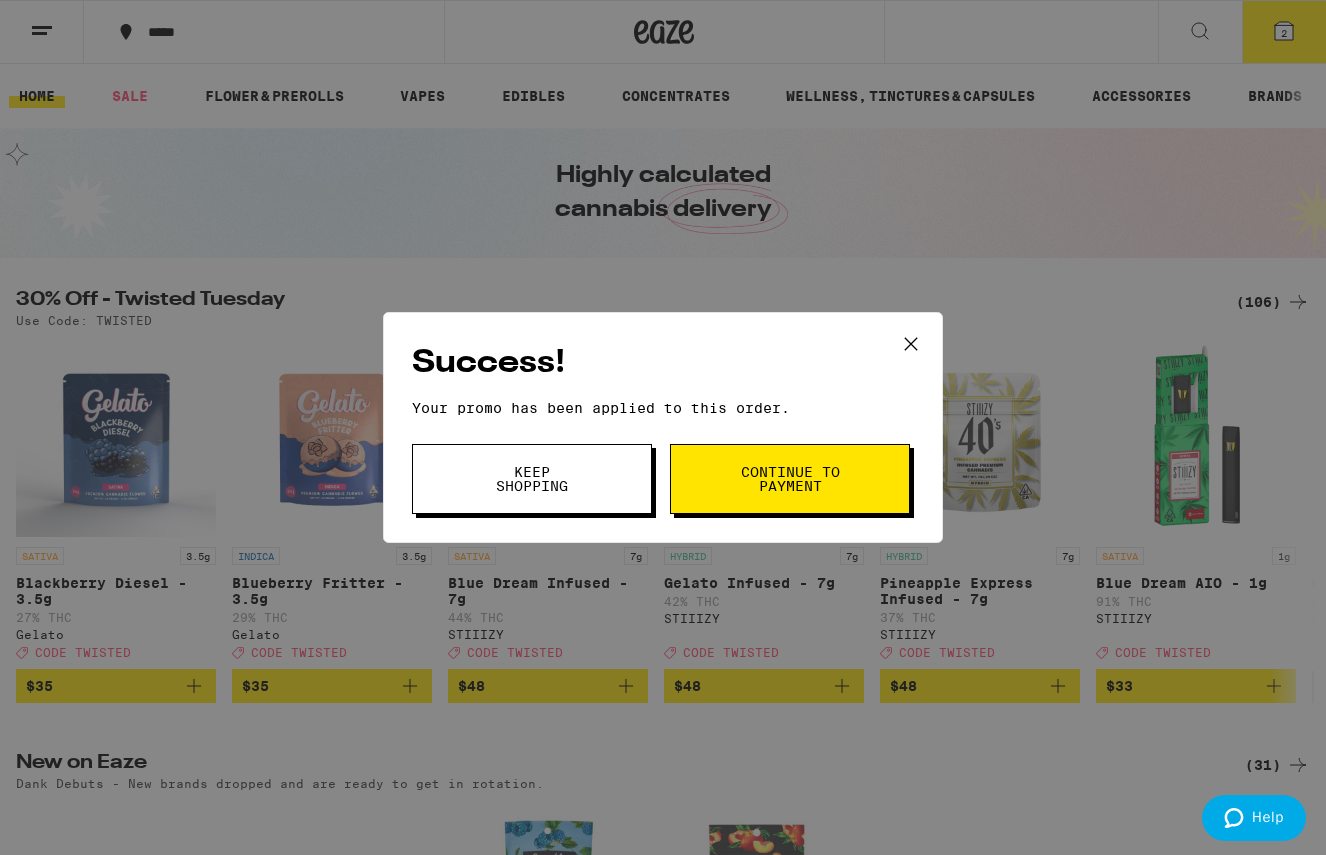 click on "Keep Shopping" at bounding box center [532, 479] 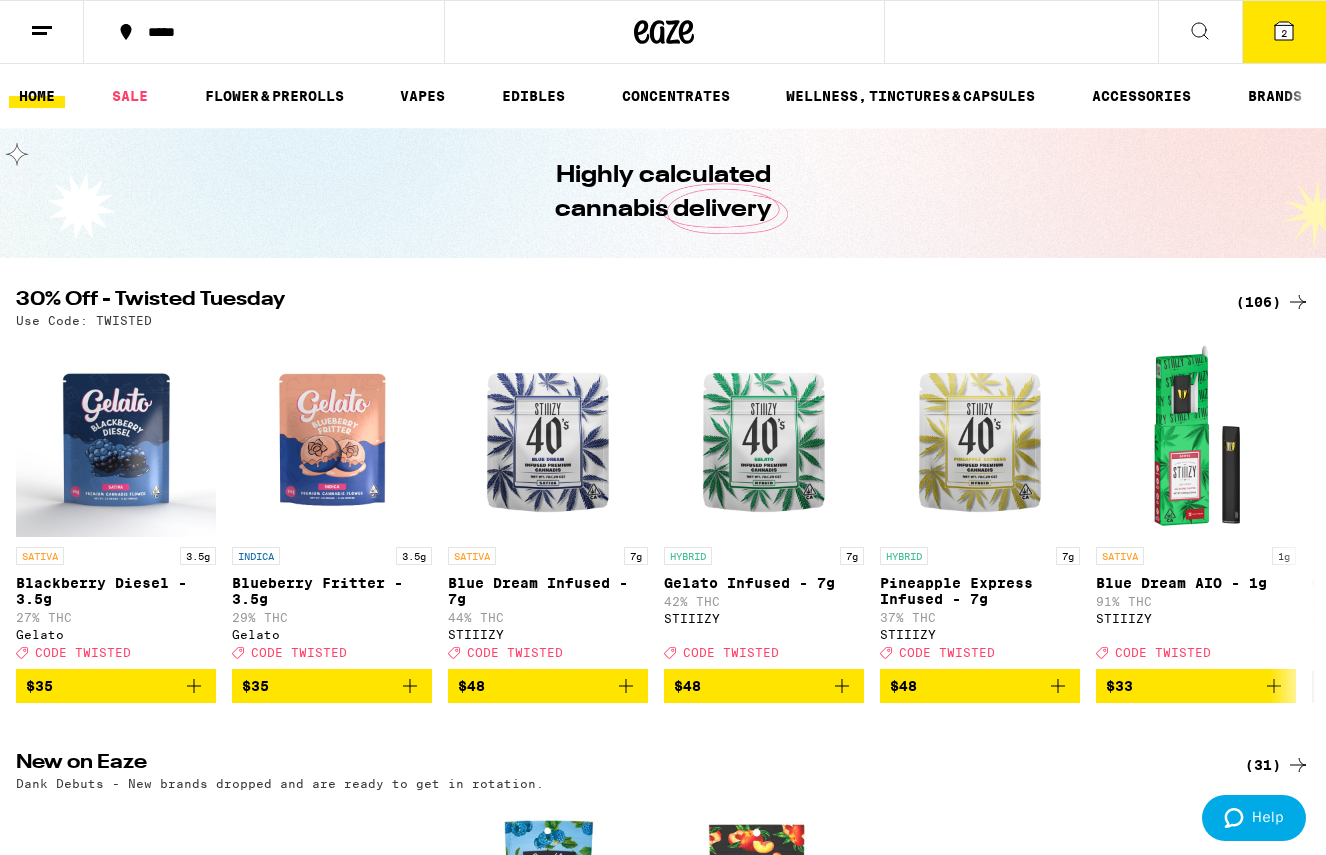 scroll, scrollTop: 0, scrollLeft: 0, axis: both 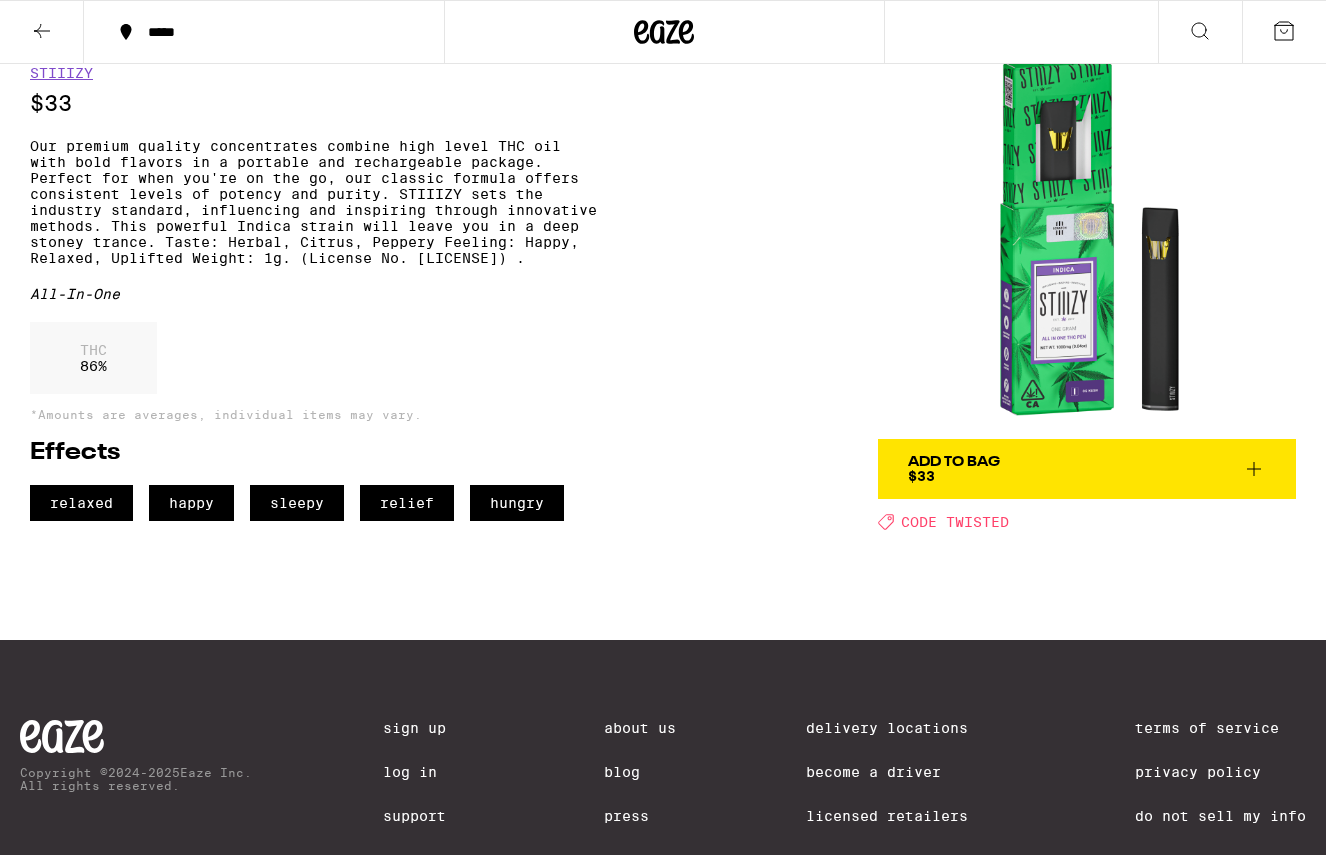 click on "Add To Bag $33" at bounding box center (954, 469) 